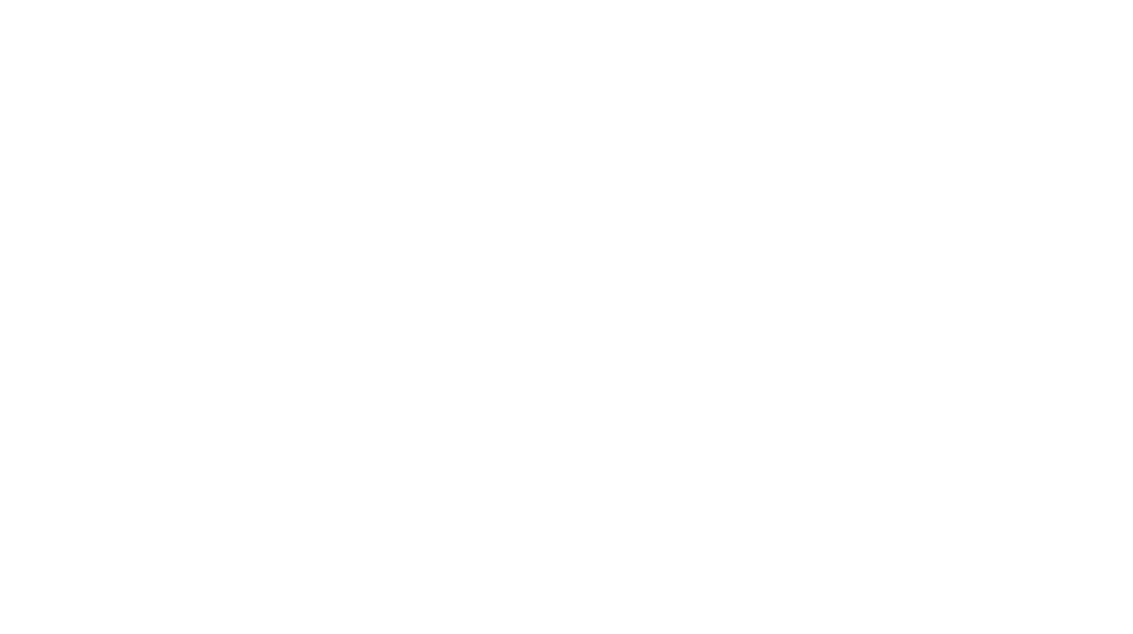 scroll, scrollTop: 0, scrollLeft: 0, axis: both 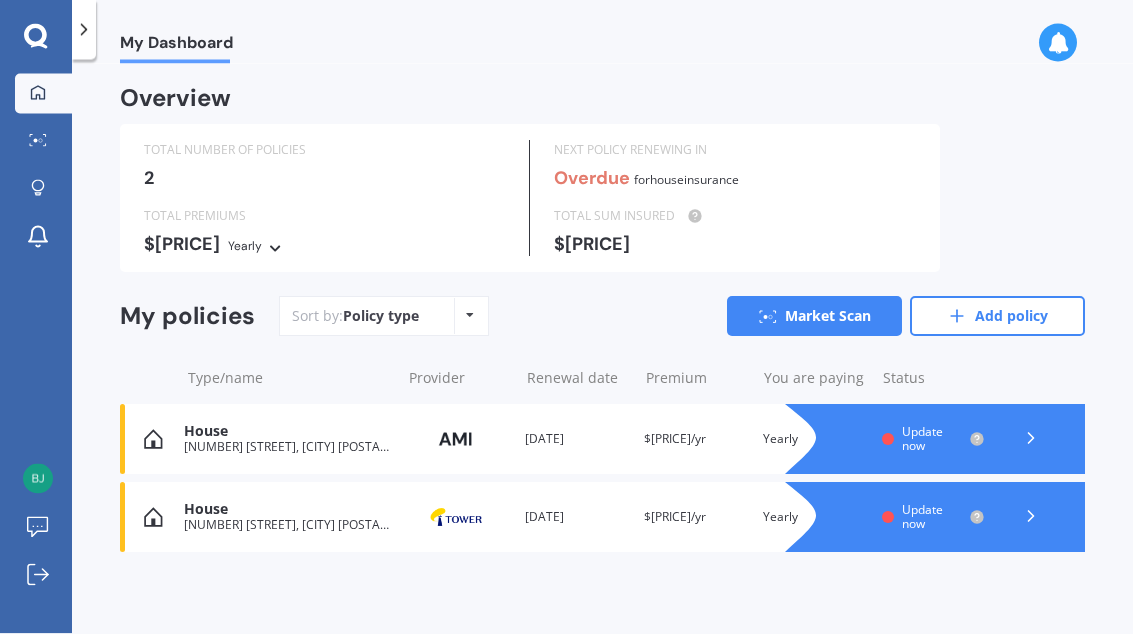 click 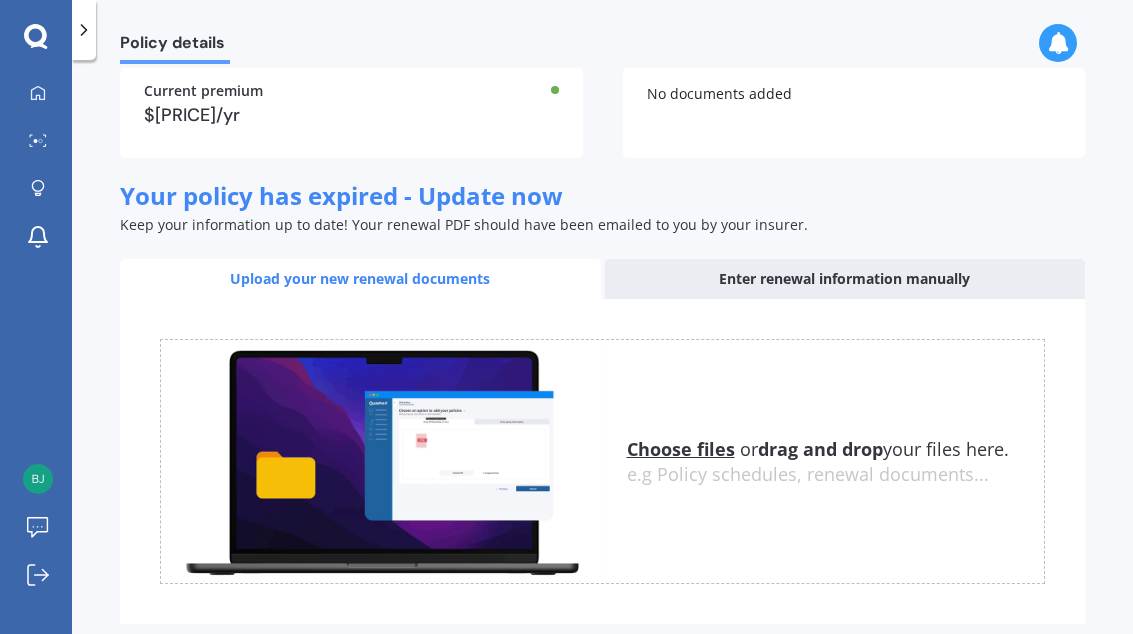 scroll, scrollTop: 221, scrollLeft: 0, axis: vertical 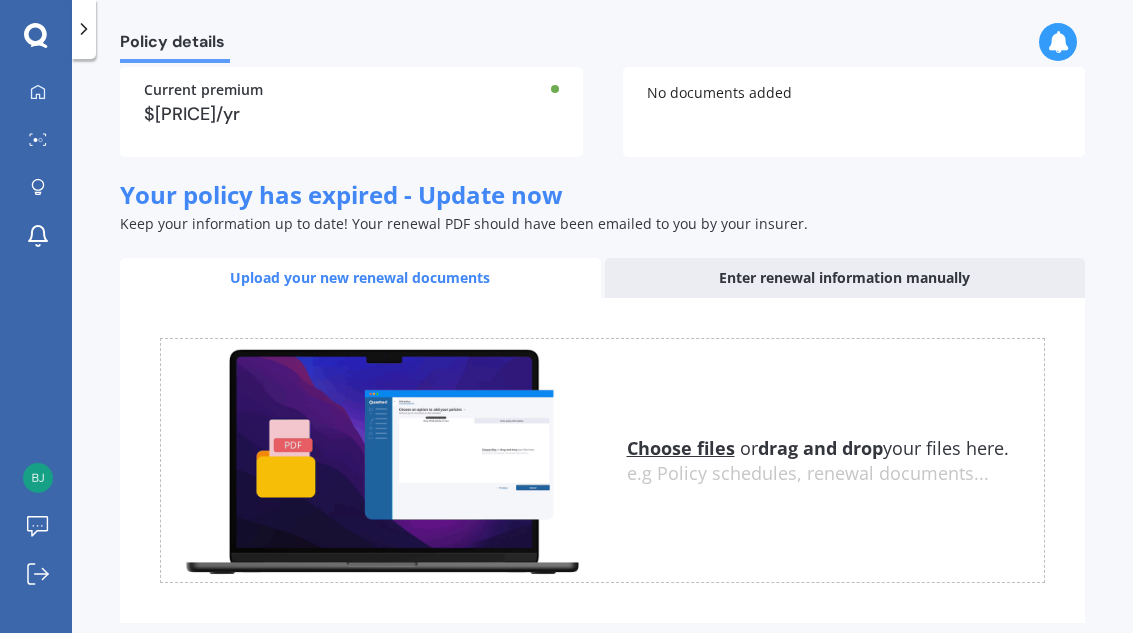 click on "Back to dashboard" at bounding box center [710, 664] 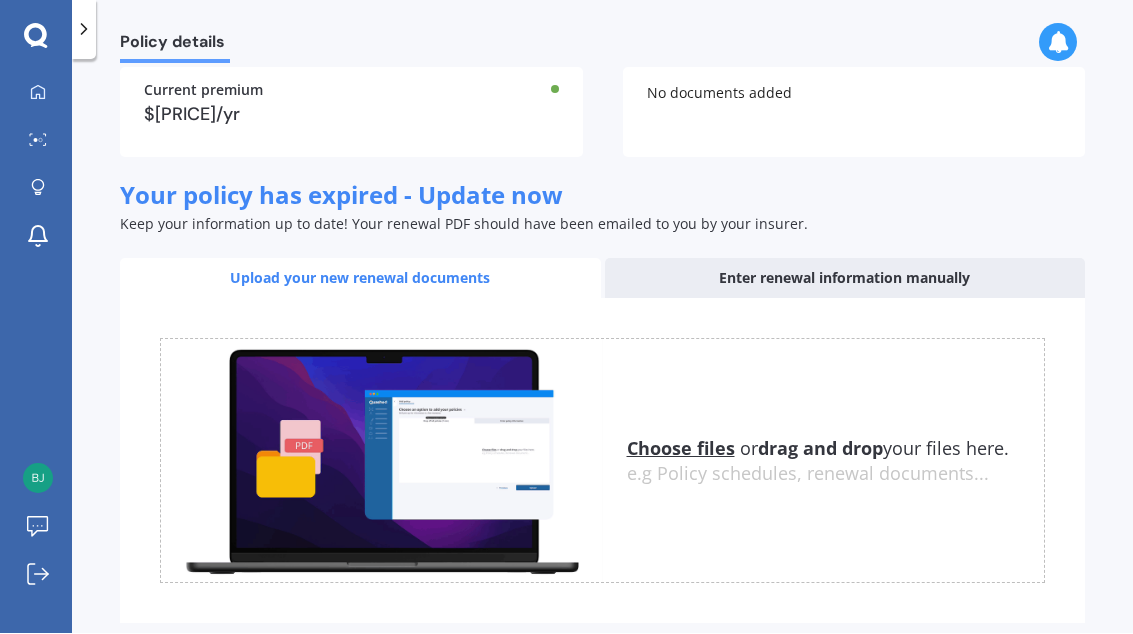 scroll, scrollTop: 0, scrollLeft: 0, axis: both 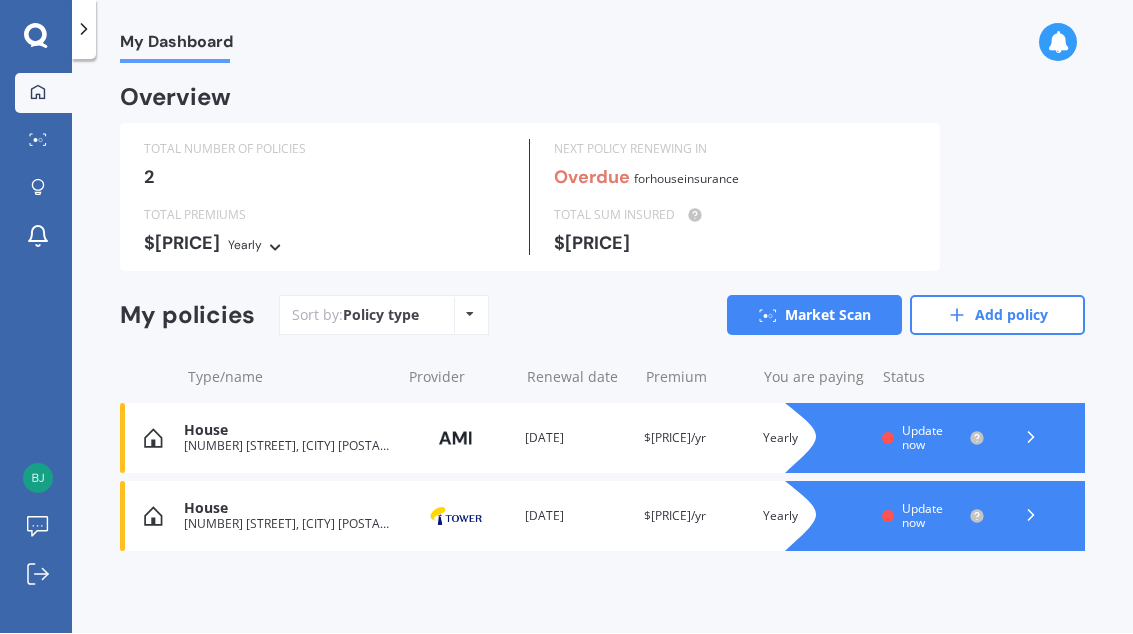 click 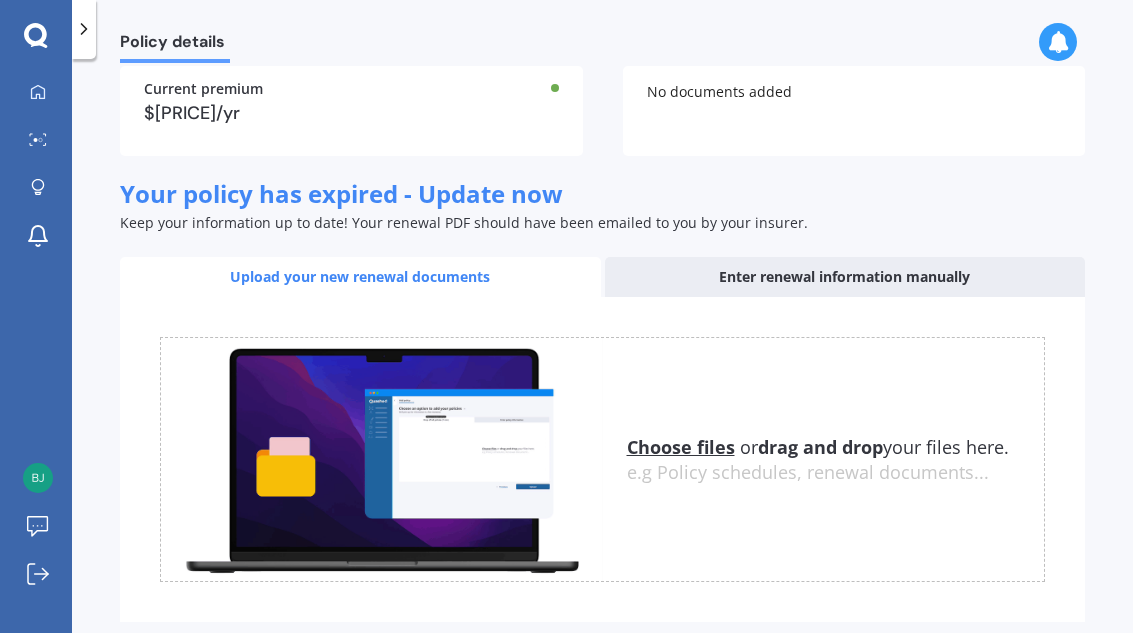 scroll, scrollTop: 221, scrollLeft: 0, axis: vertical 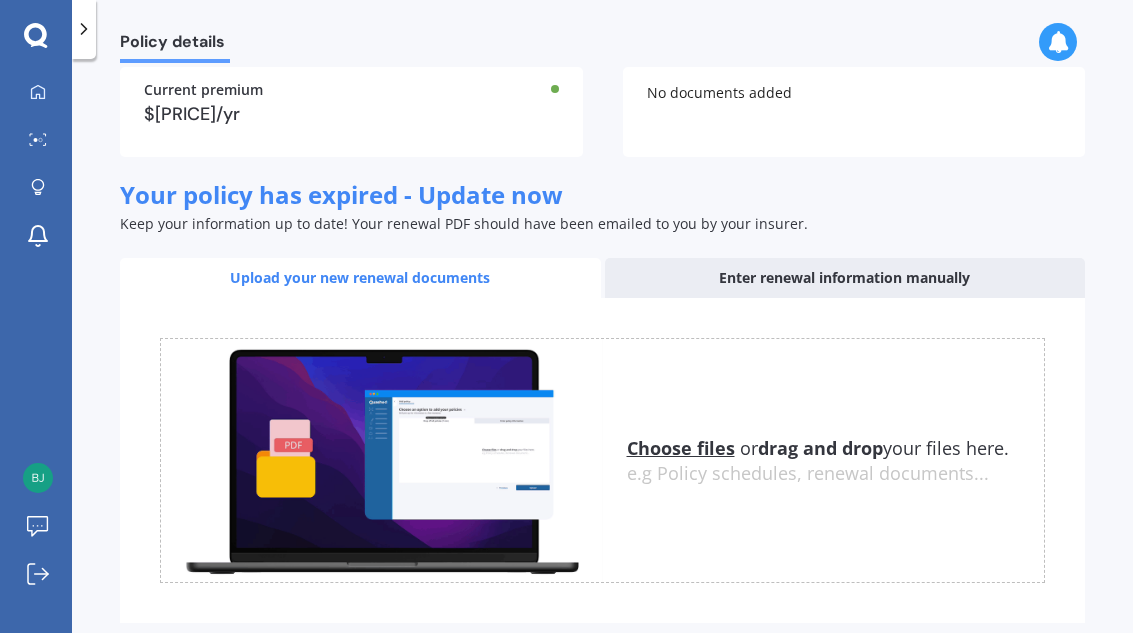 click on "Find better deals" at bounding box center [960, 664] 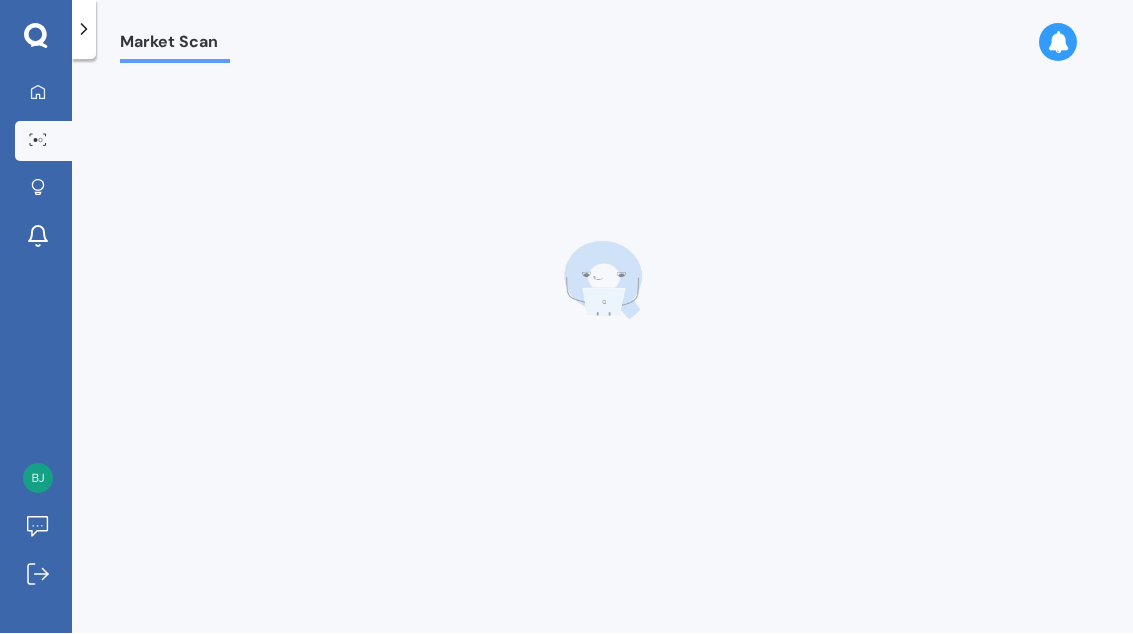 scroll, scrollTop: 0, scrollLeft: 0, axis: both 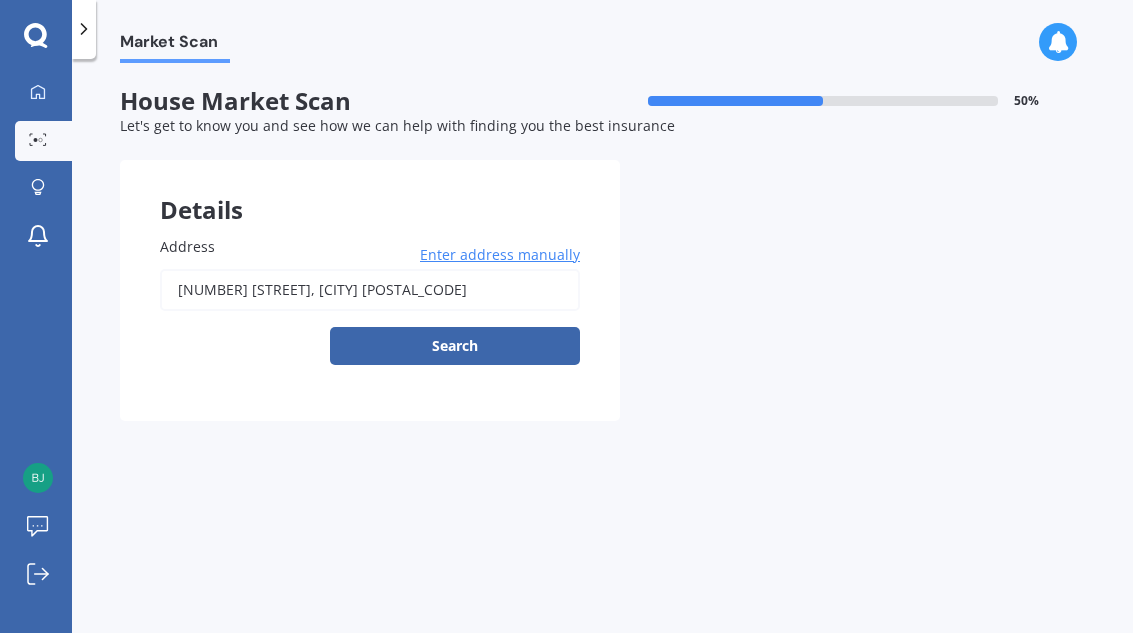 click on "Search" at bounding box center [455, 347] 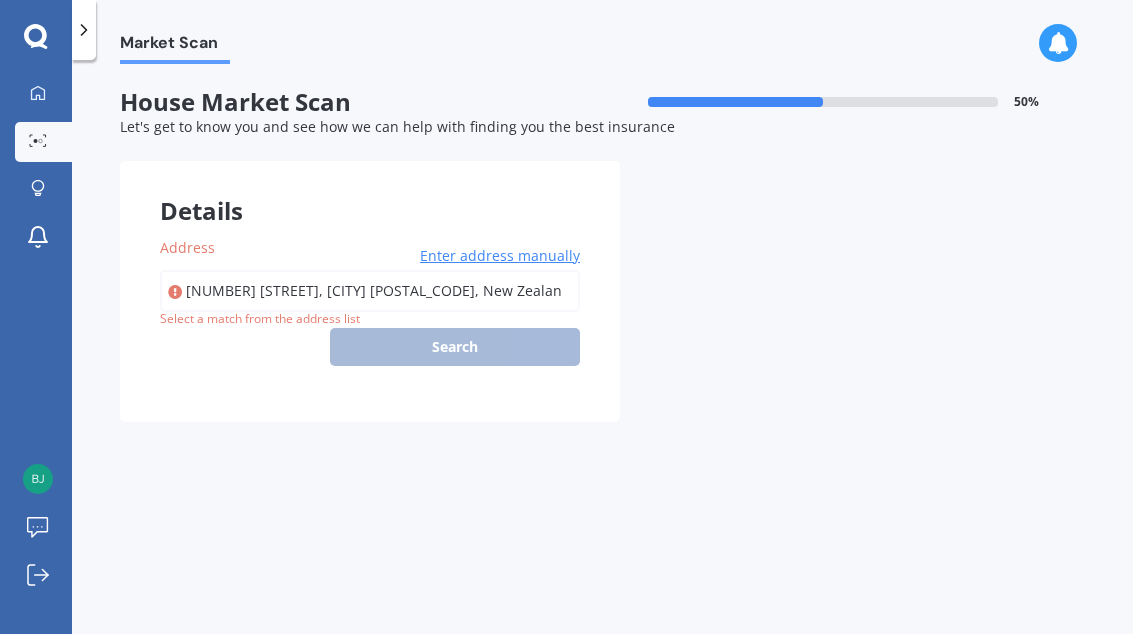 type on "[NUMBER] [STREET], [CITY] [POSTAL_CODE]" 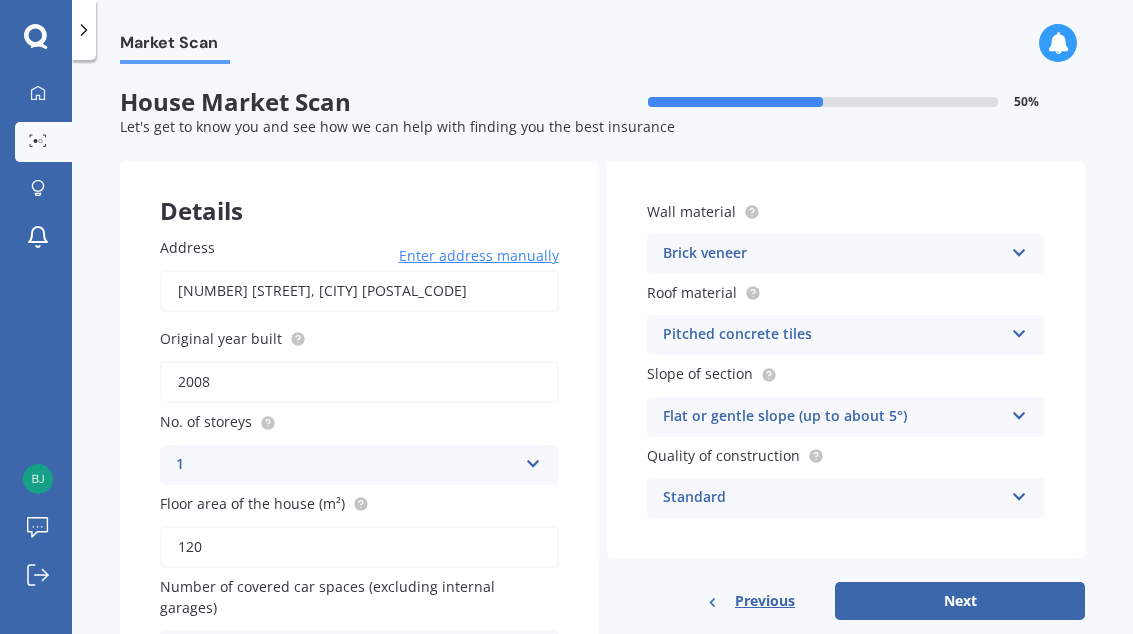 click at bounding box center [1019, 330] 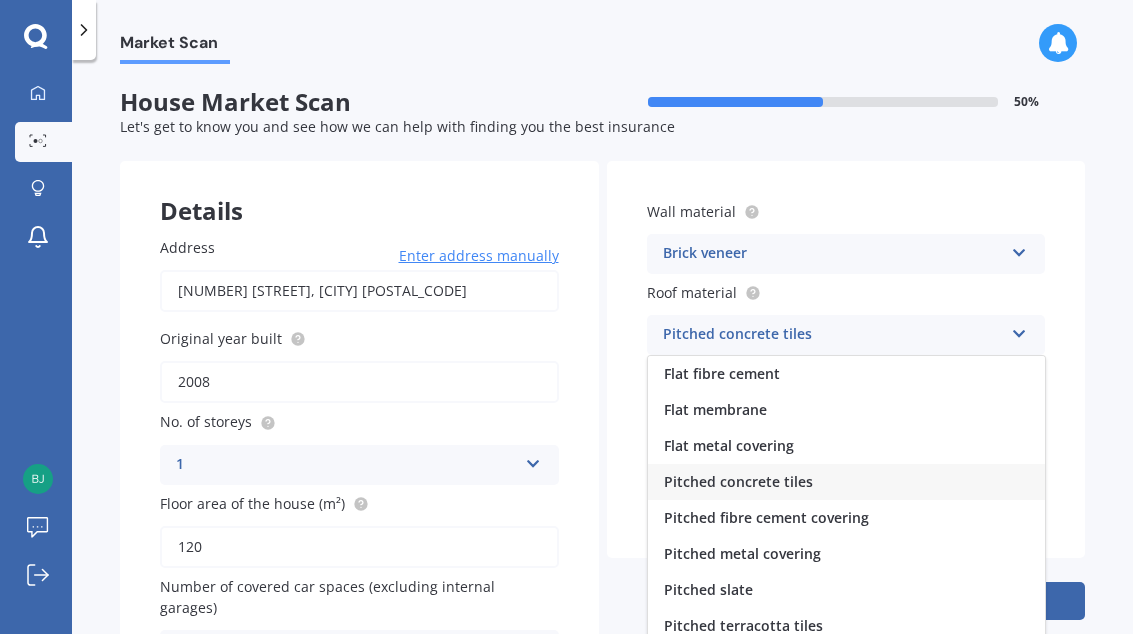 click on "Pitched metal covering" at bounding box center (742, 553) 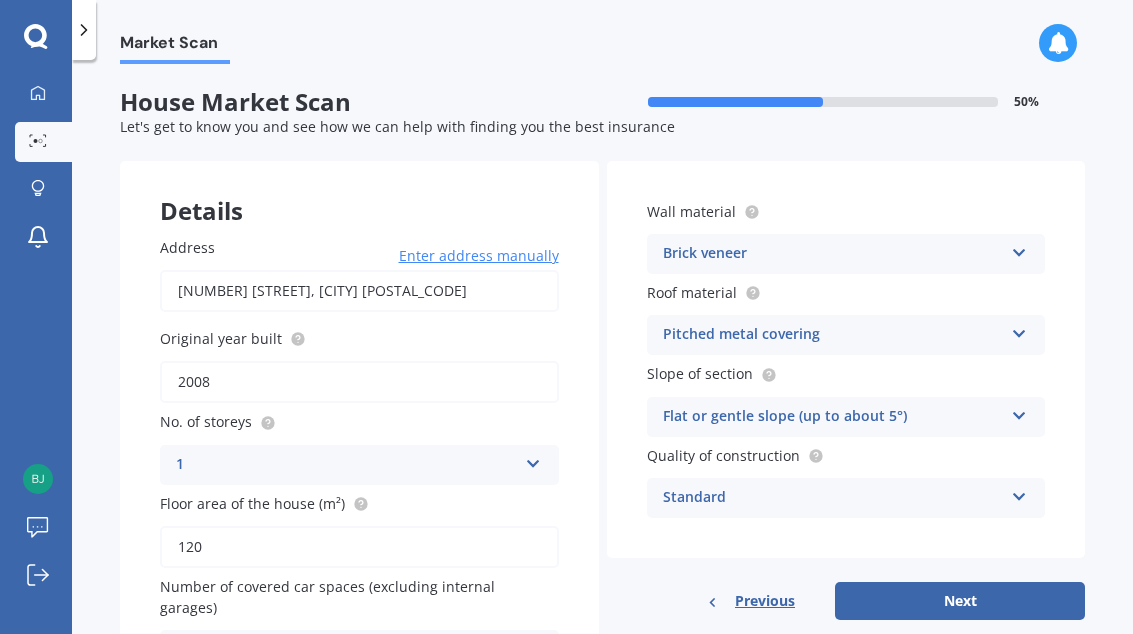 click on "120" at bounding box center (359, 547) 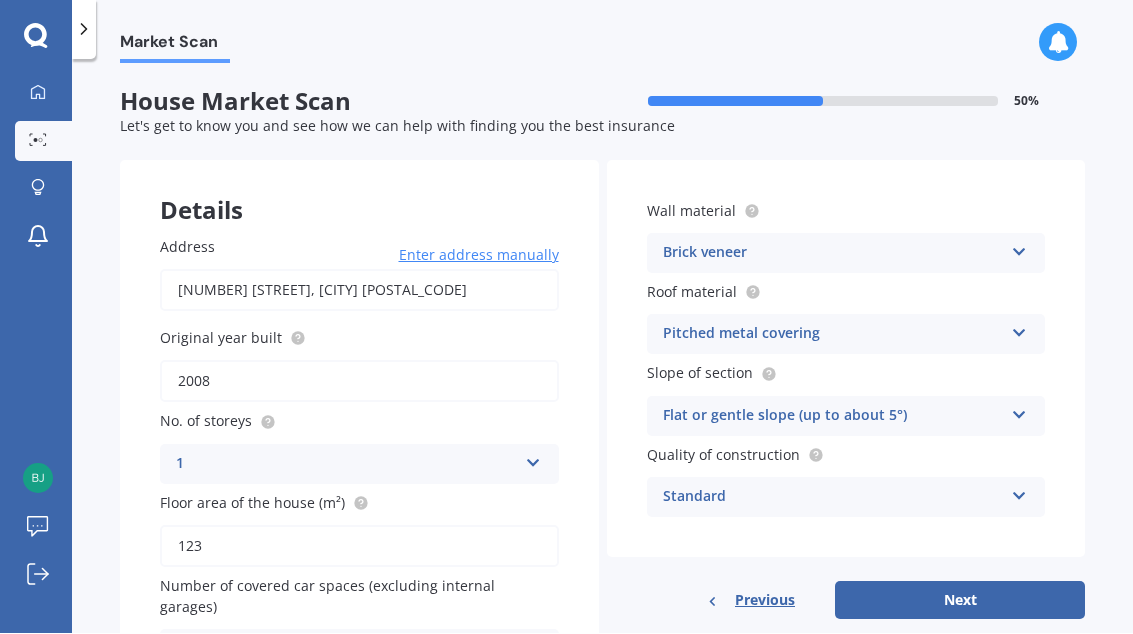 type on "123" 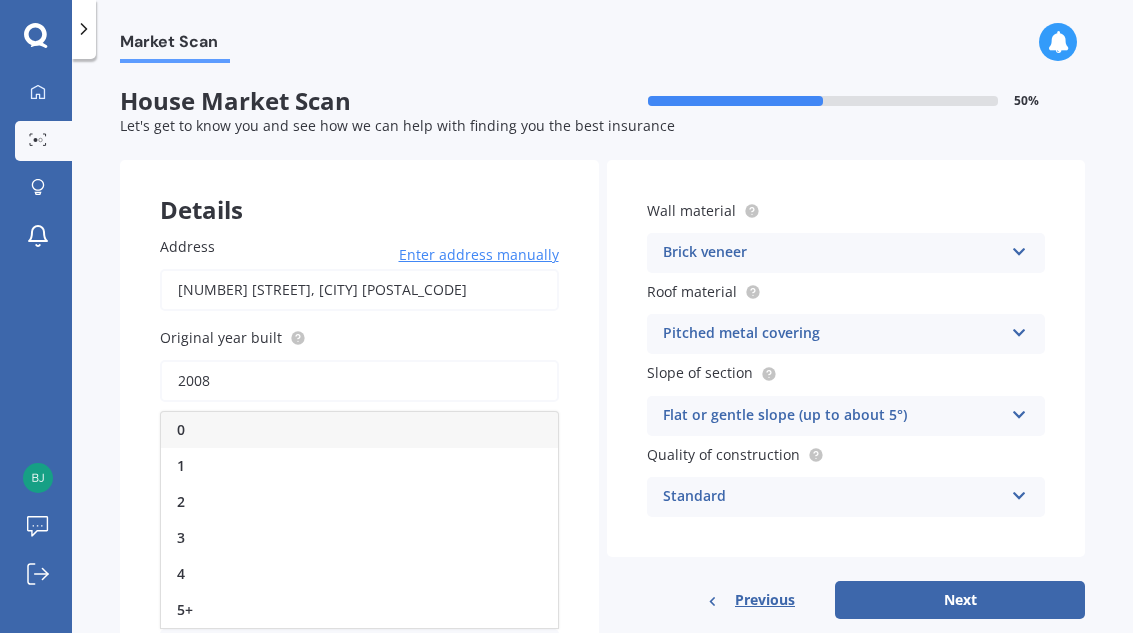 click on "0" at bounding box center (359, 431) 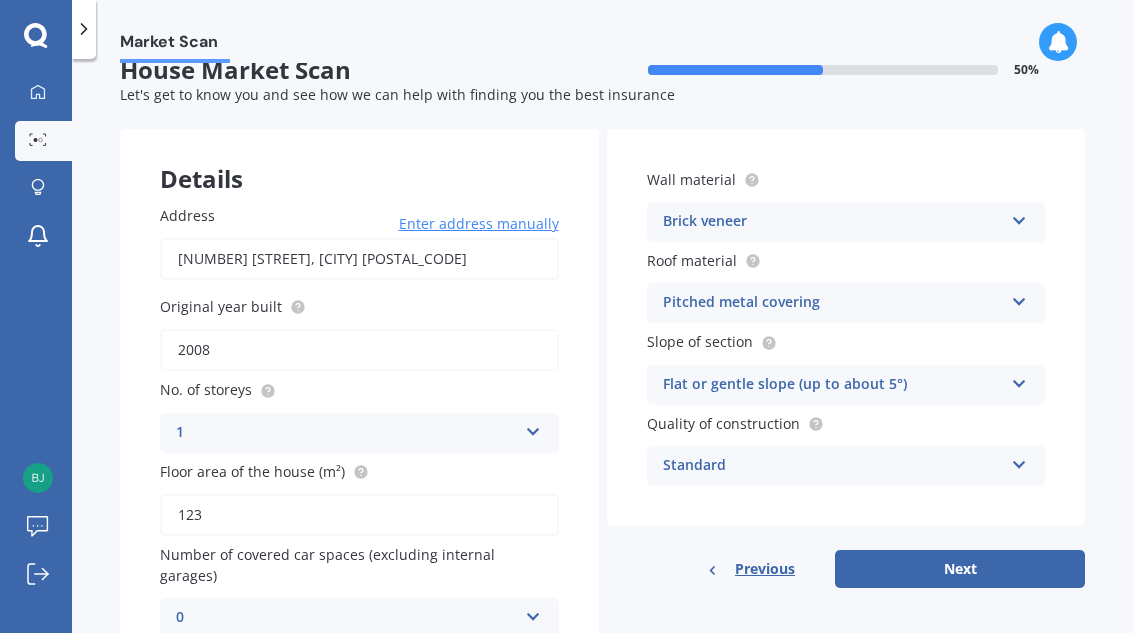 click on "Next" at bounding box center [960, 570] 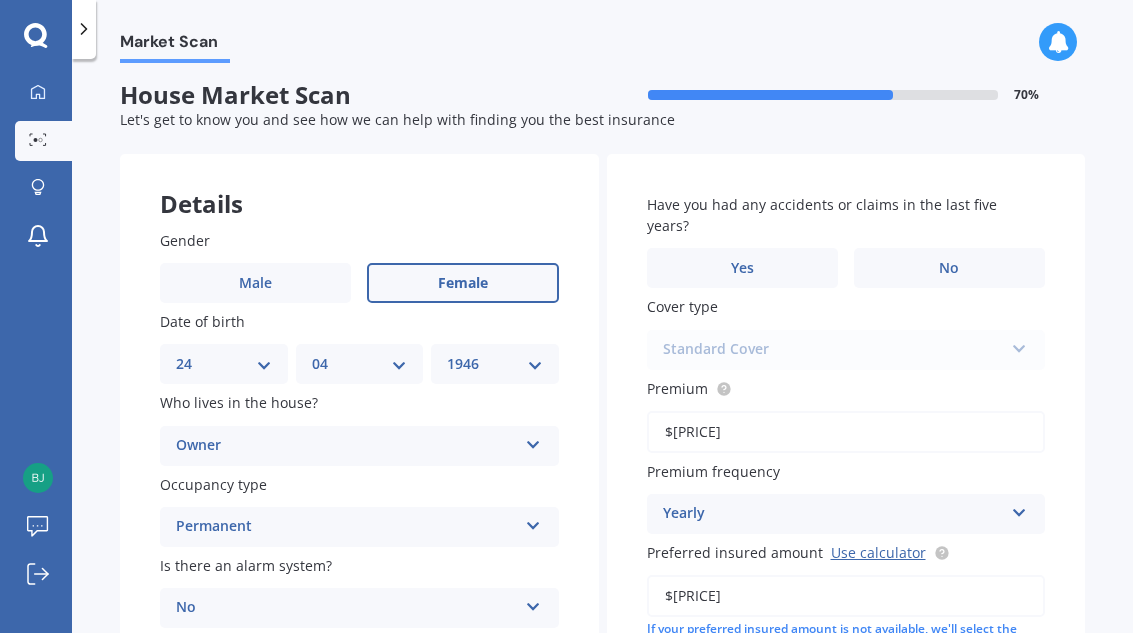 scroll, scrollTop: 0, scrollLeft: 0, axis: both 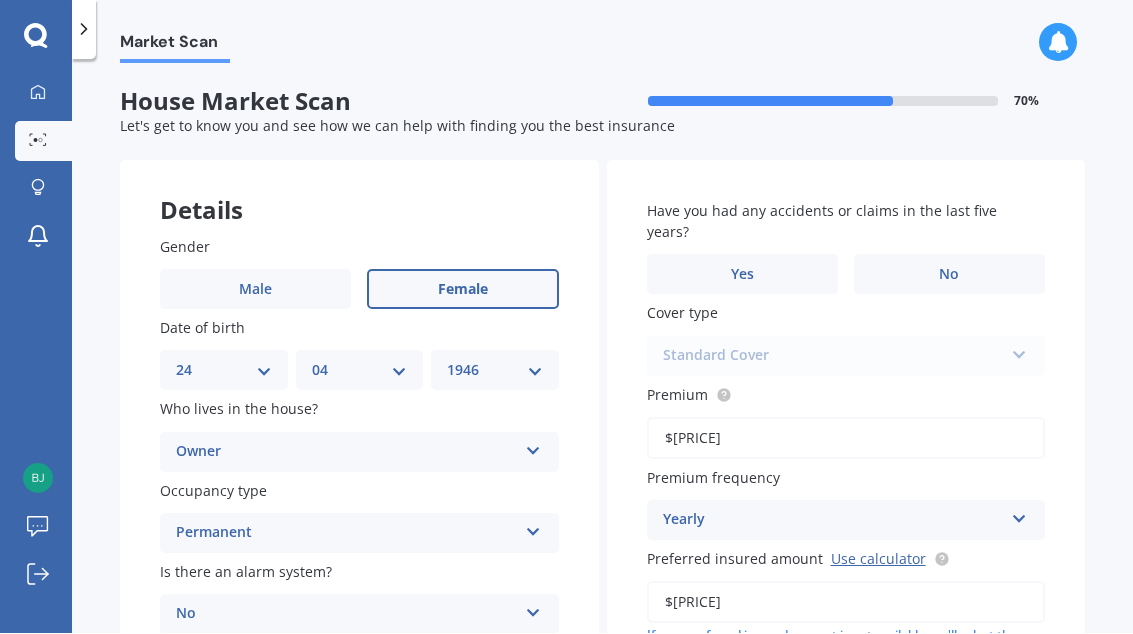 click on "Permanent" at bounding box center [346, 534] 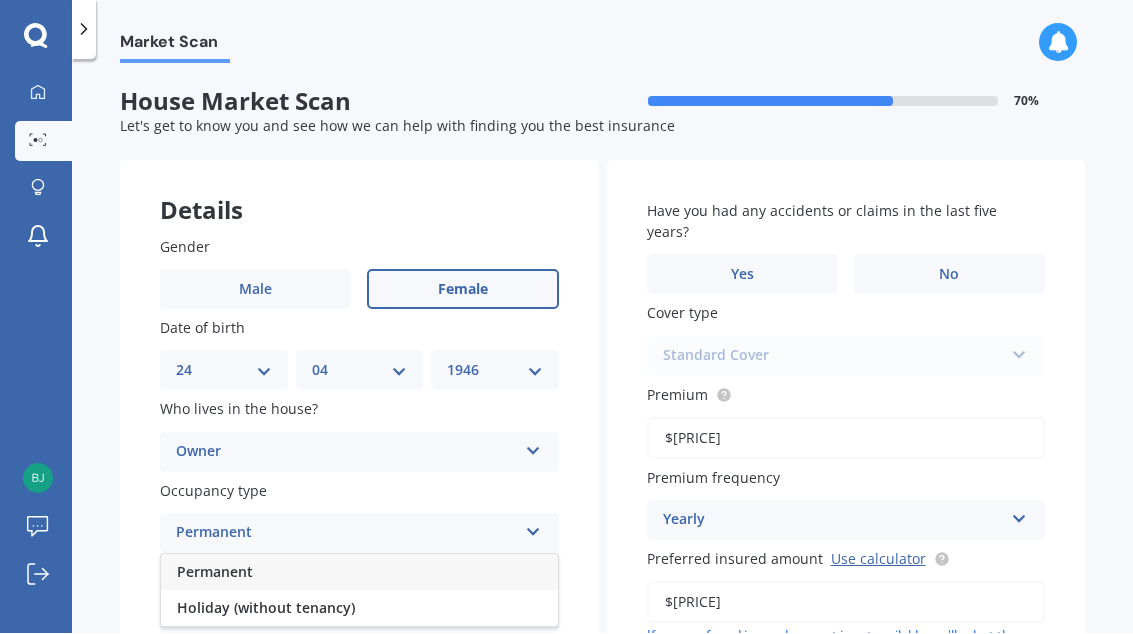 click on "Permanent" at bounding box center (346, 534) 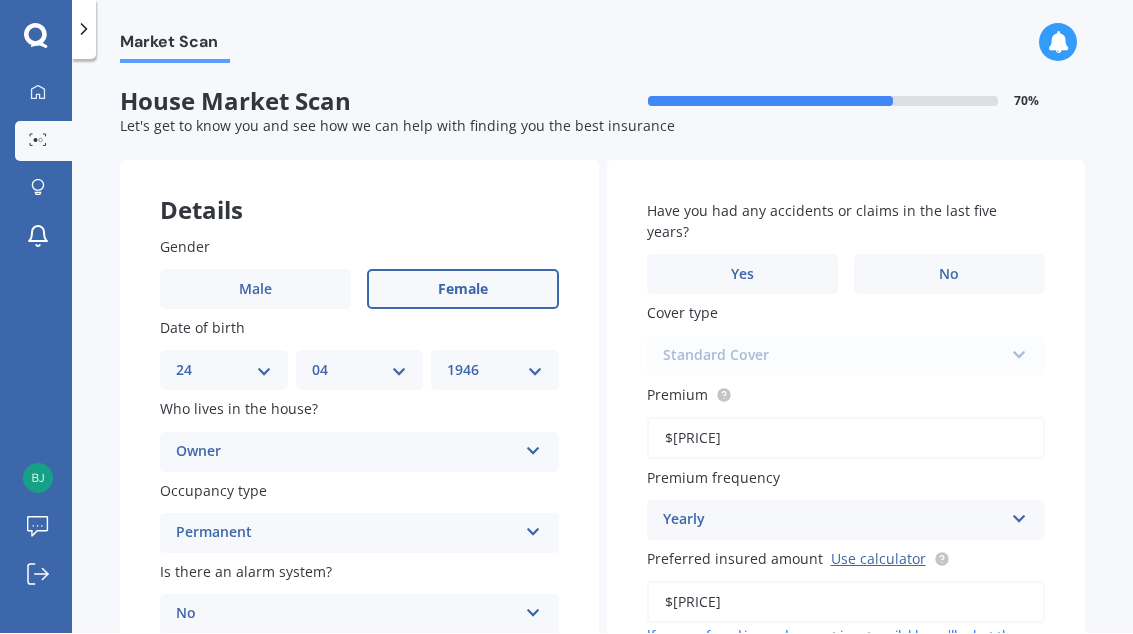 click on "Permanent" at bounding box center (346, 534) 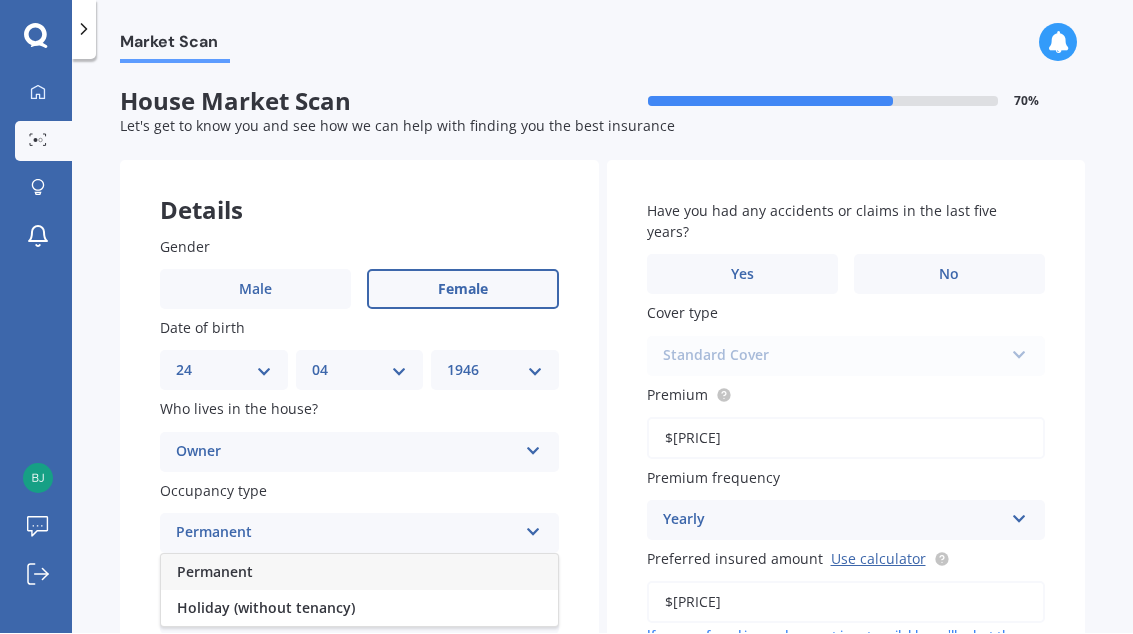 click on "Permanent" at bounding box center (359, 573) 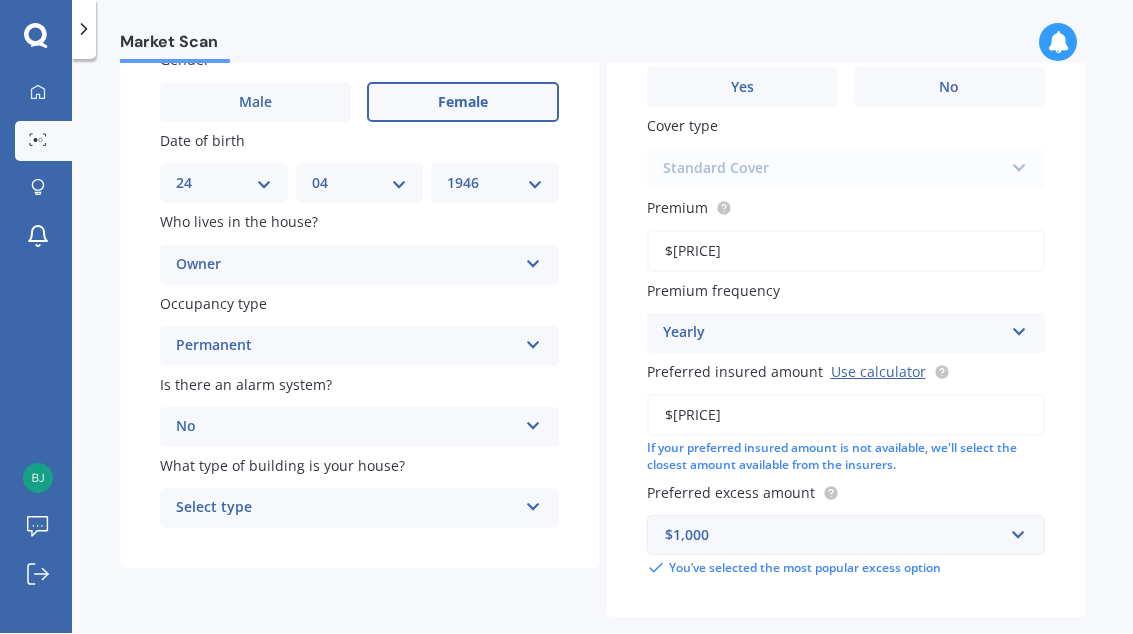 scroll, scrollTop: 186, scrollLeft: 0, axis: vertical 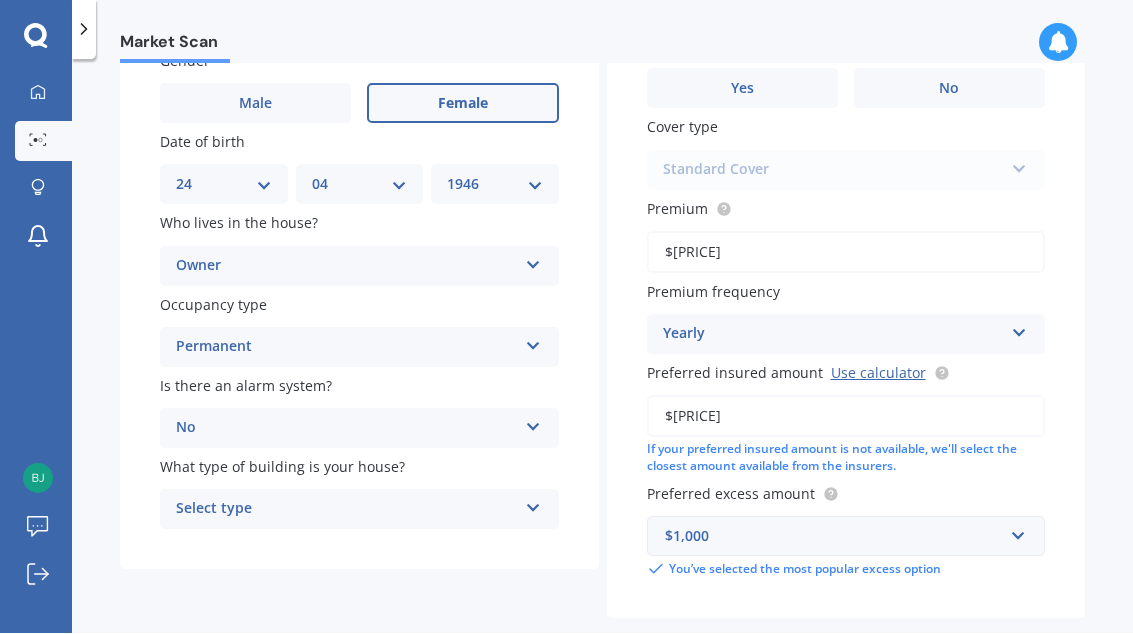 click at bounding box center [533, 505] 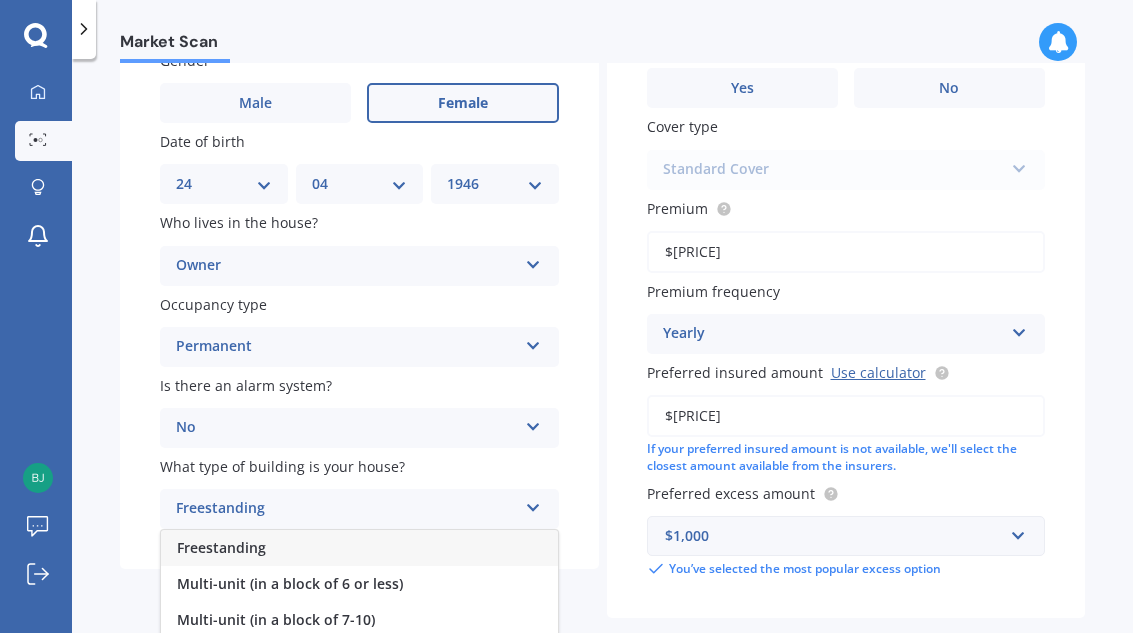 click on "Freestanding" at bounding box center [359, 549] 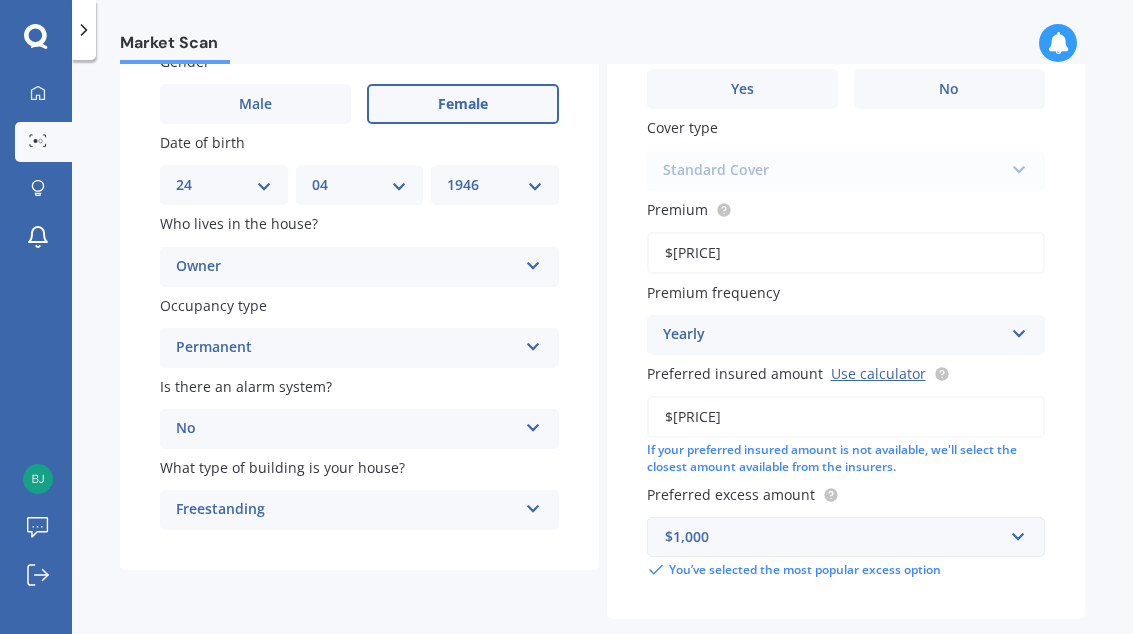 scroll, scrollTop: 0, scrollLeft: 0, axis: both 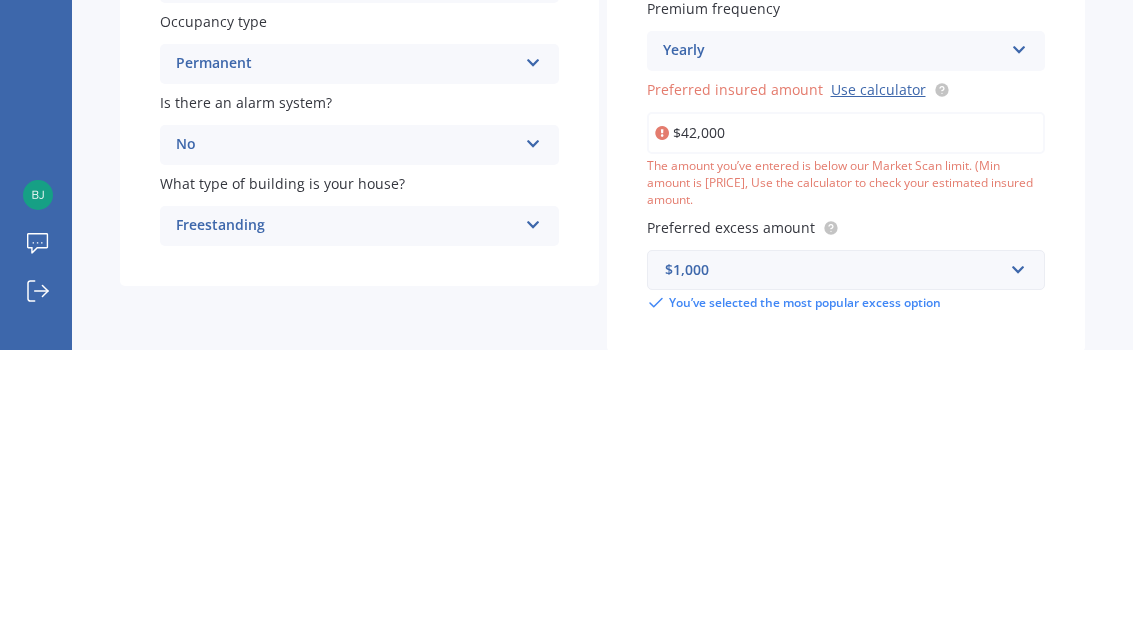 type on "$420,000" 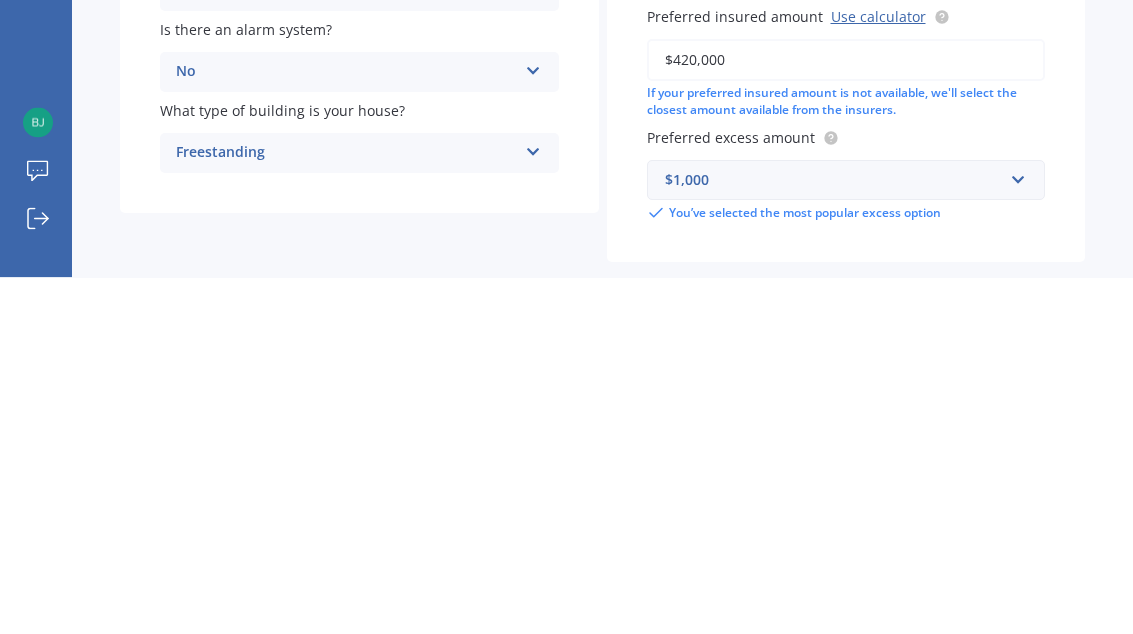 click on "Have you had any accidents or claims in the last five years? Yes No Cover type Standard Cover Standard Cover Premium Cover Plus Premium [PRICE] Premium frequency Yearly Yearly Six-Monthly Quarterly Monthly Fortnightly Weekly Preferred insured amount Use calculator [PRICE] If your preferred insured amount is not available, we'll select the closest amount available from the insurers. Preferred excess amount [PRICE] [PRICE] [PRICE] [PRICE] [PRICE] [PRICE] [PRICE] You’ve selected the most popular excess option" at bounding box center (846, 297) 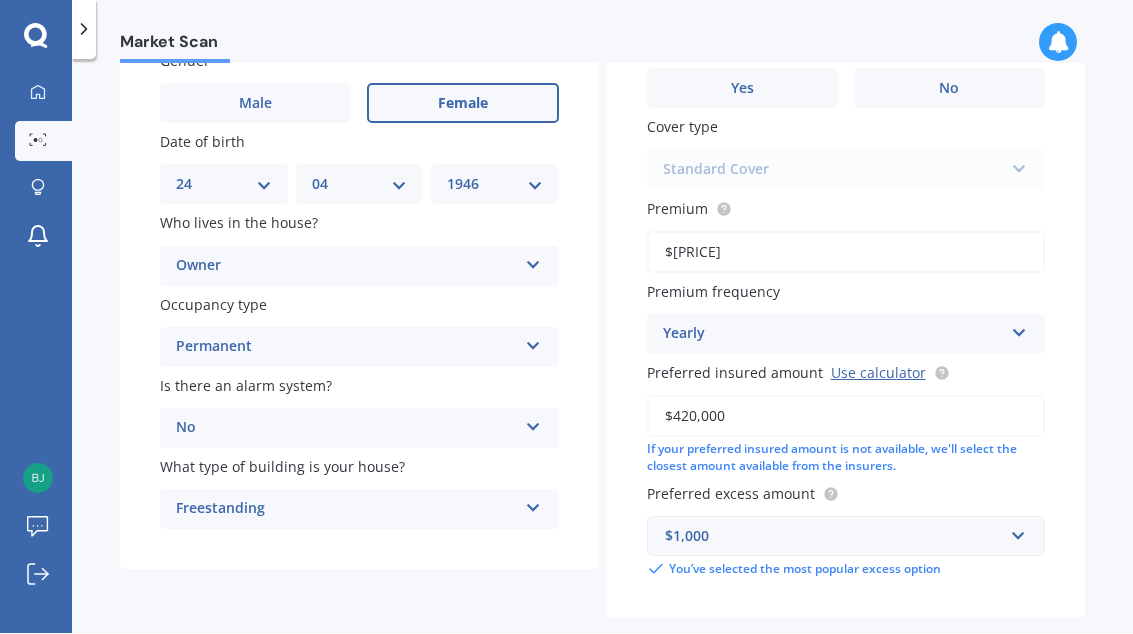 click on "Next" at bounding box center (960, 662) 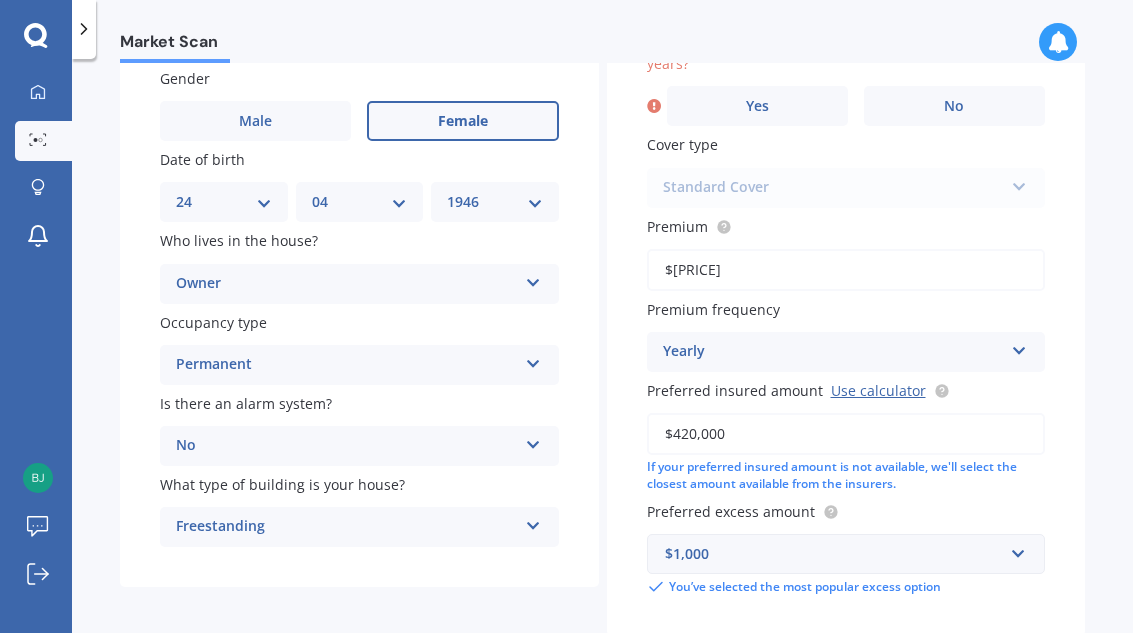 scroll, scrollTop: 65, scrollLeft: 0, axis: vertical 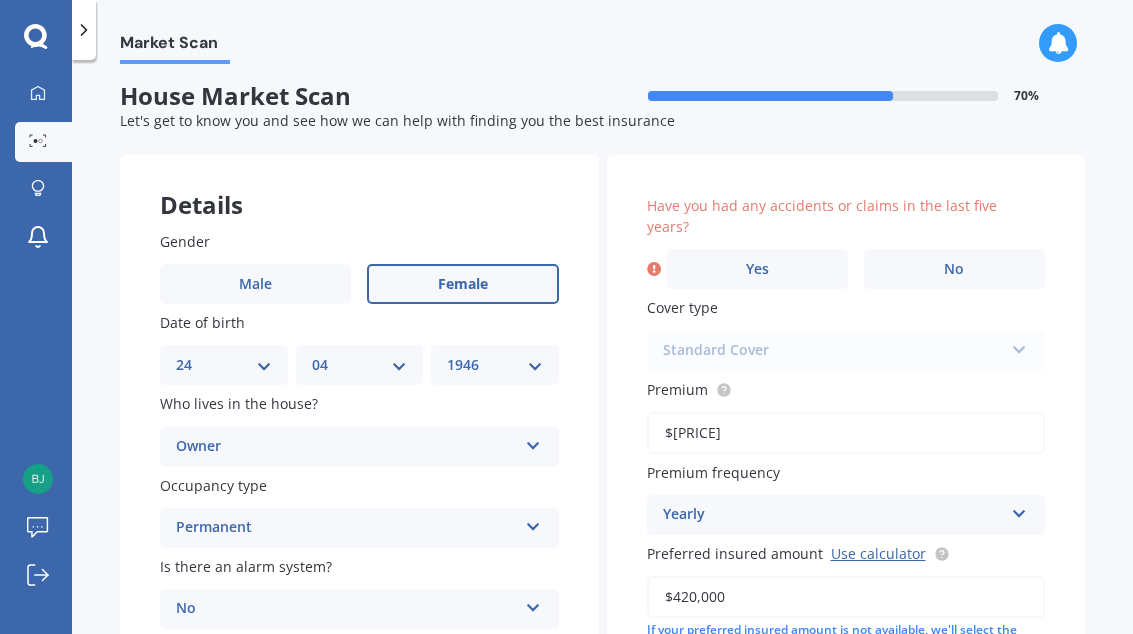 click on "No" at bounding box center (954, 269) 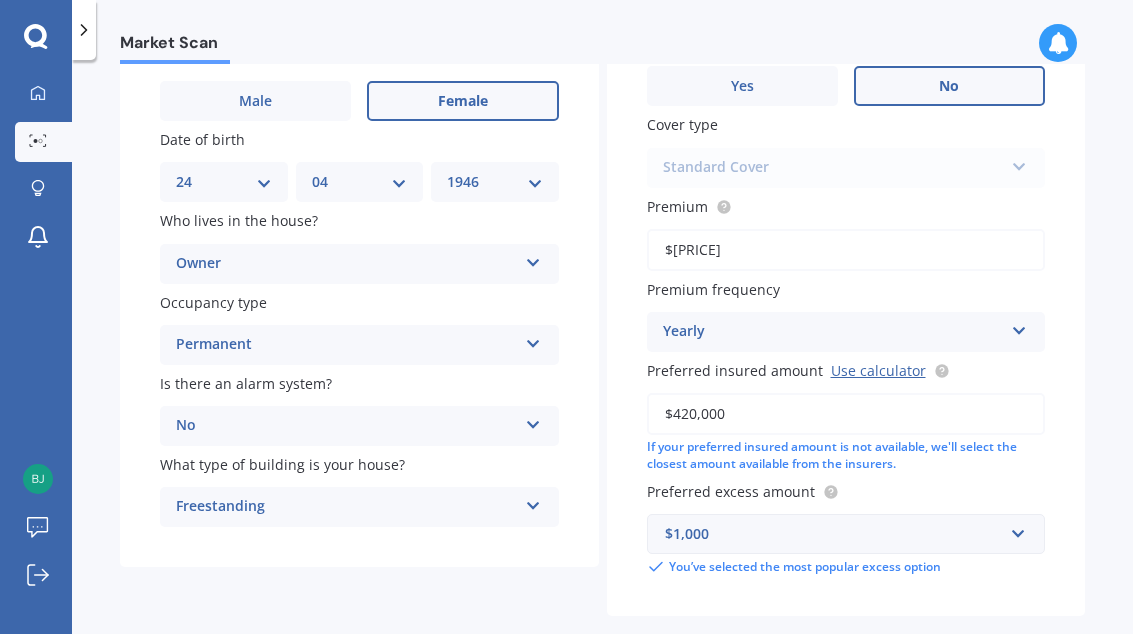 scroll, scrollTop: 186, scrollLeft: 0, axis: vertical 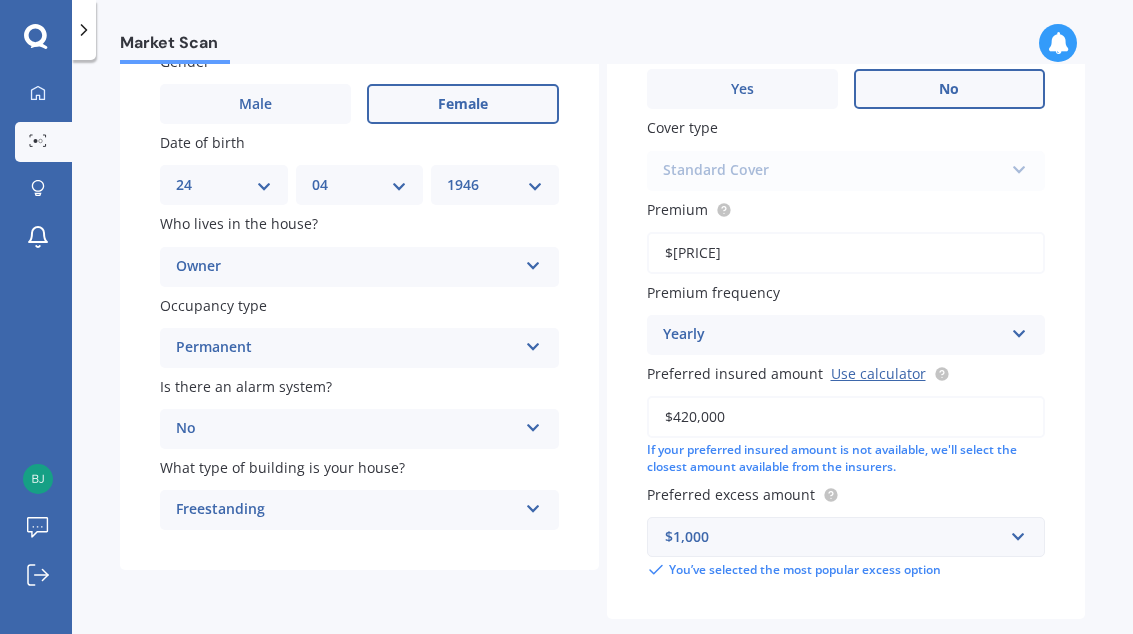 click on "Next" at bounding box center [960, 662] 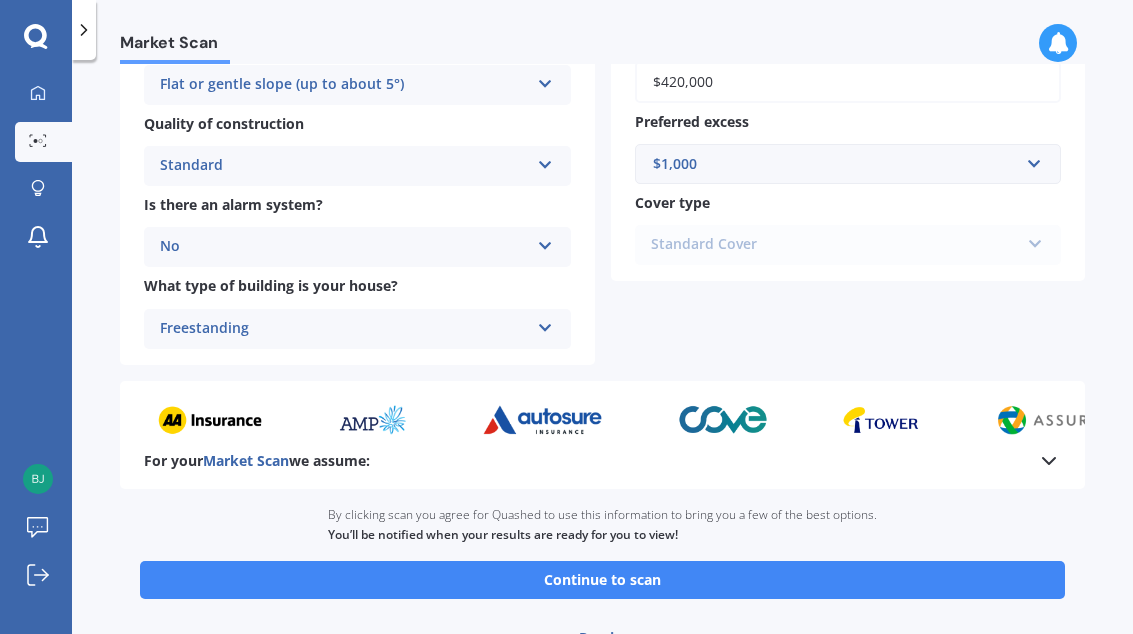 scroll, scrollTop: 719, scrollLeft: 0, axis: vertical 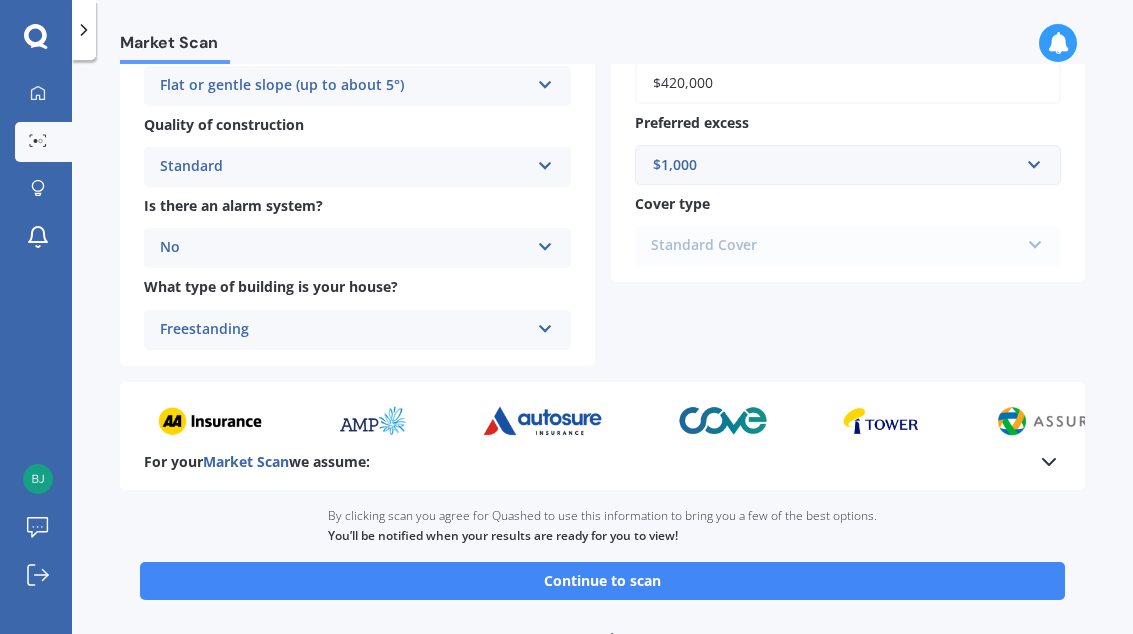 click on "Continue to scan" at bounding box center [602, 581] 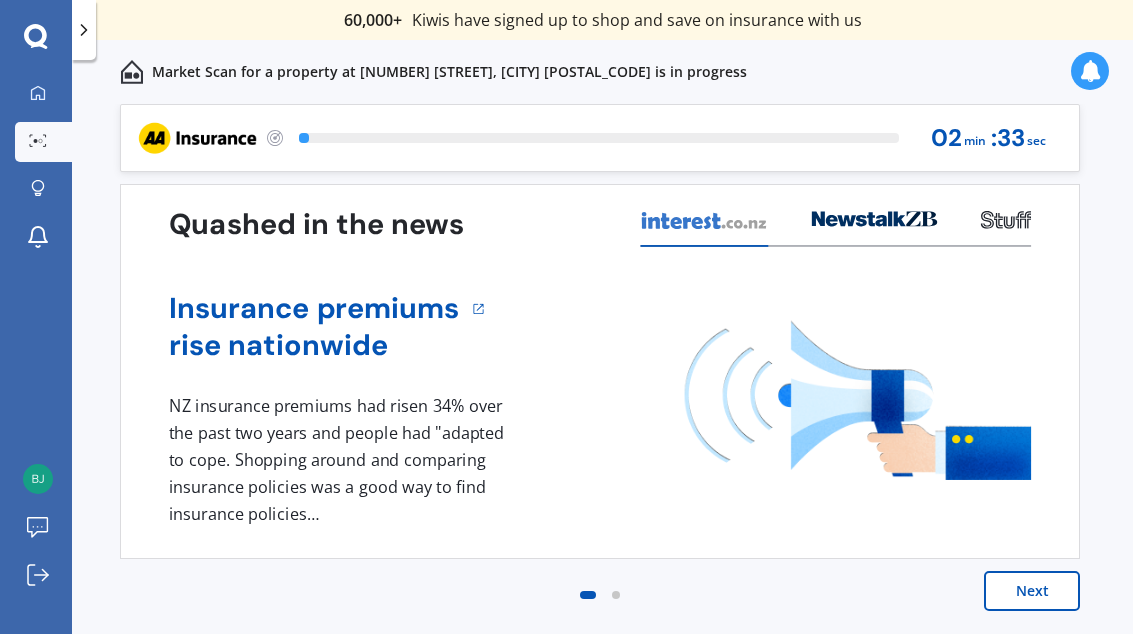 scroll, scrollTop: 0, scrollLeft: 0, axis: both 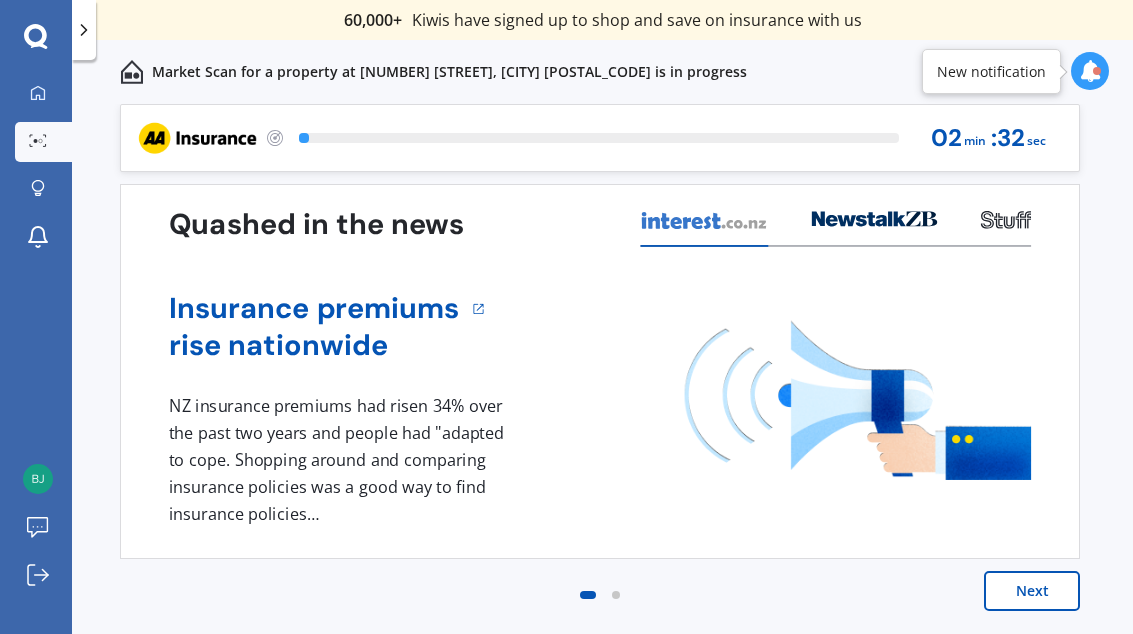 click at bounding box center [858, 400] 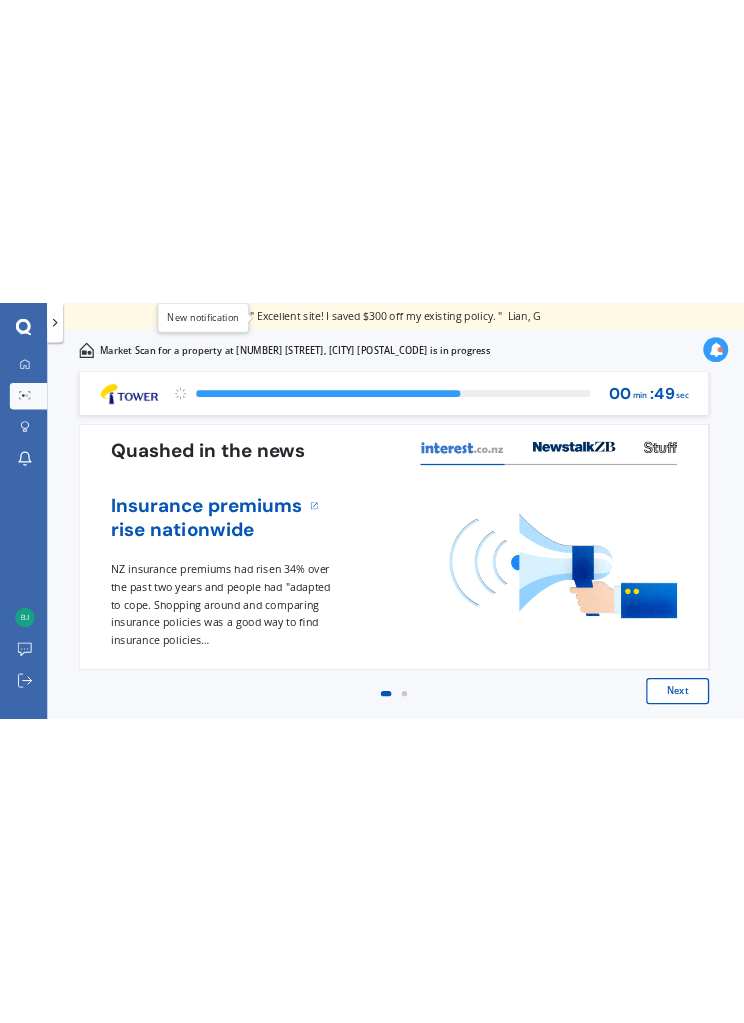 scroll, scrollTop: 0, scrollLeft: 0, axis: both 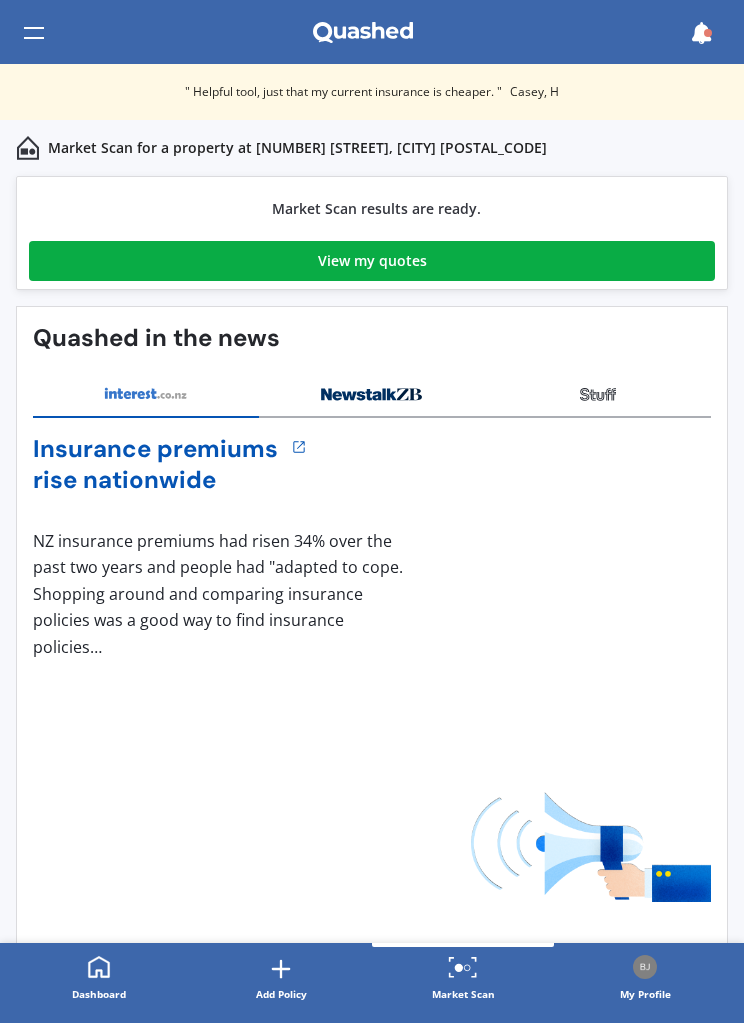 click on "View my quotes" at bounding box center [372, 261] 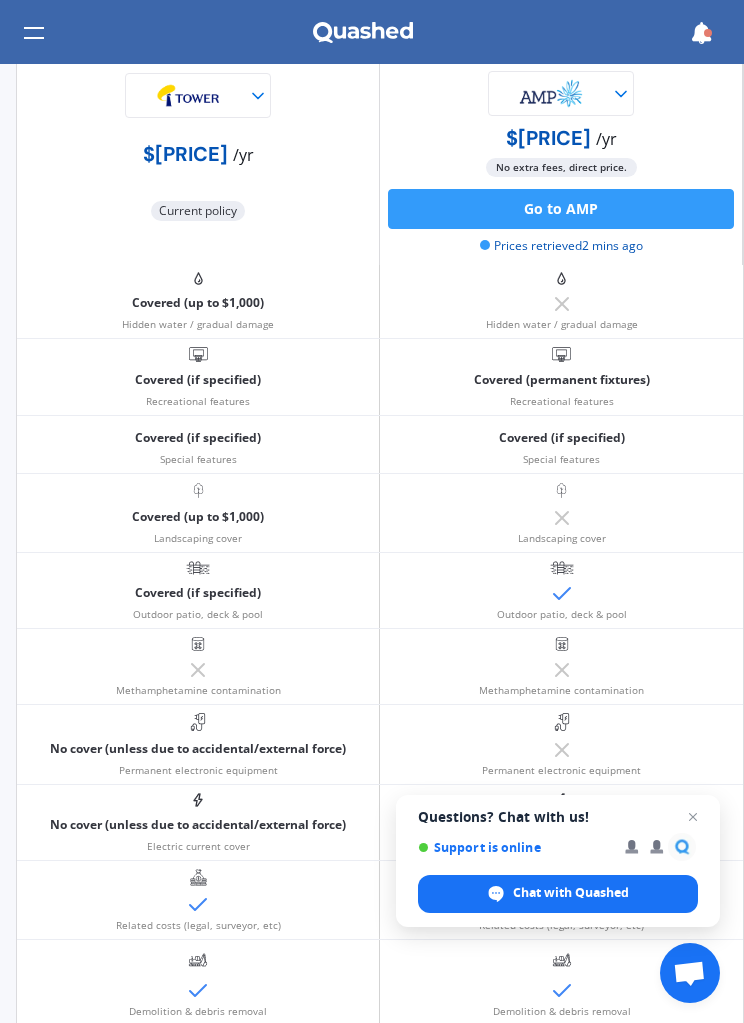 scroll, scrollTop: 1139, scrollLeft: 0, axis: vertical 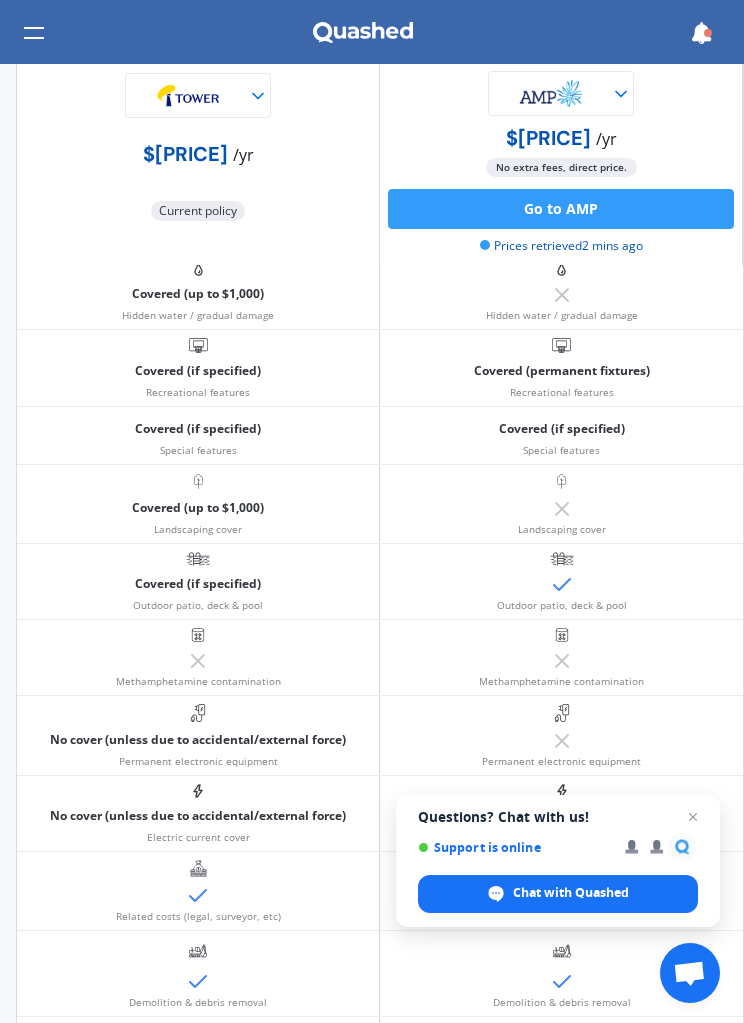 click on "Covered (if specified) Special features" at bounding box center (561, 435) 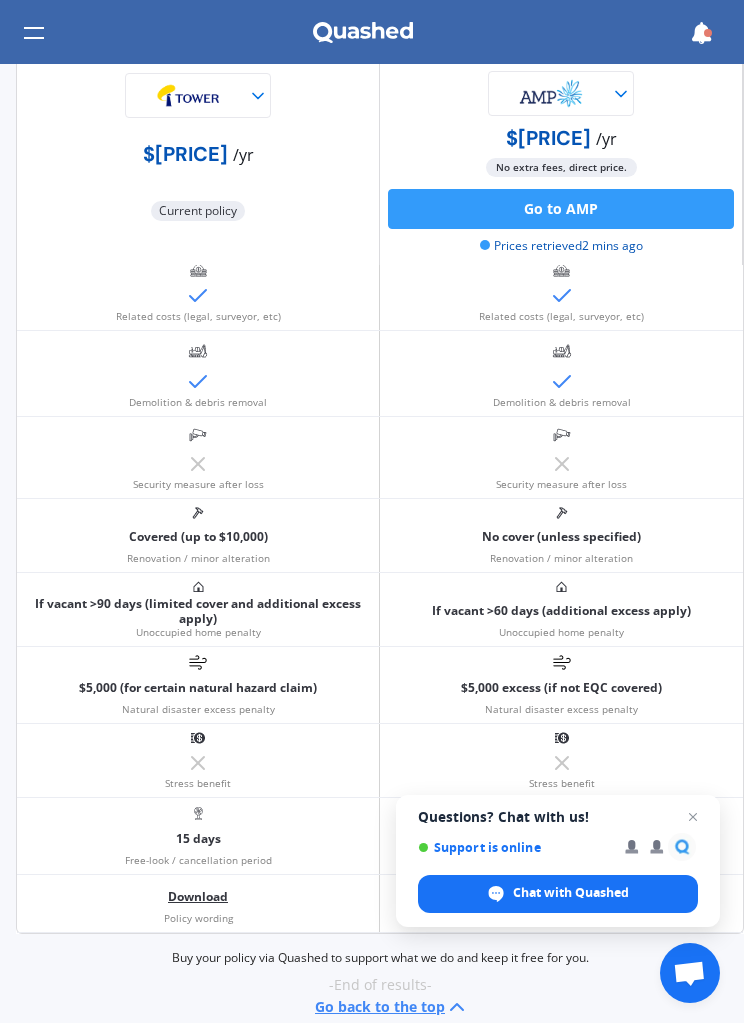 scroll, scrollTop: 1738, scrollLeft: 0, axis: vertical 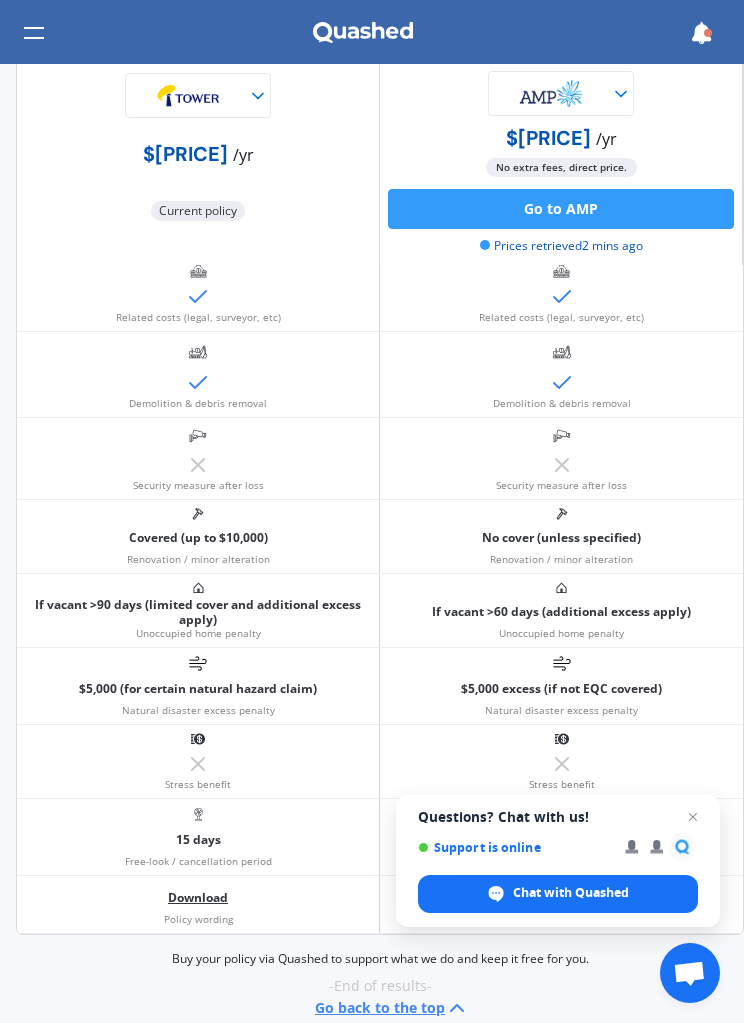 click at bounding box center [701, 33] 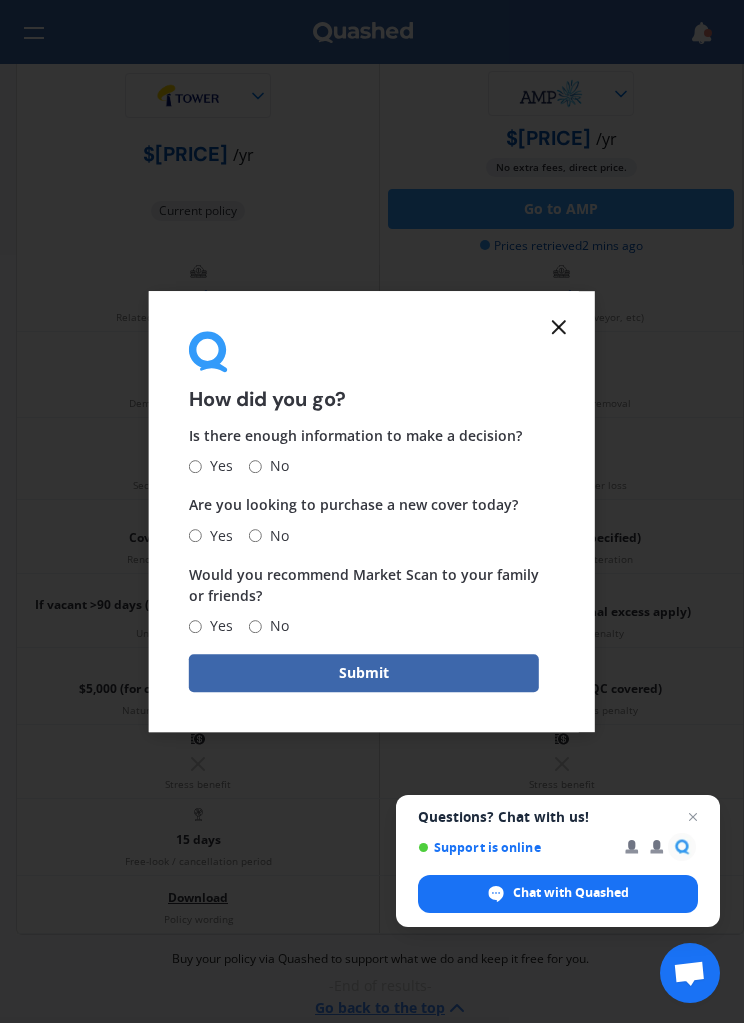 click on "No" at bounding box center (275, 626) 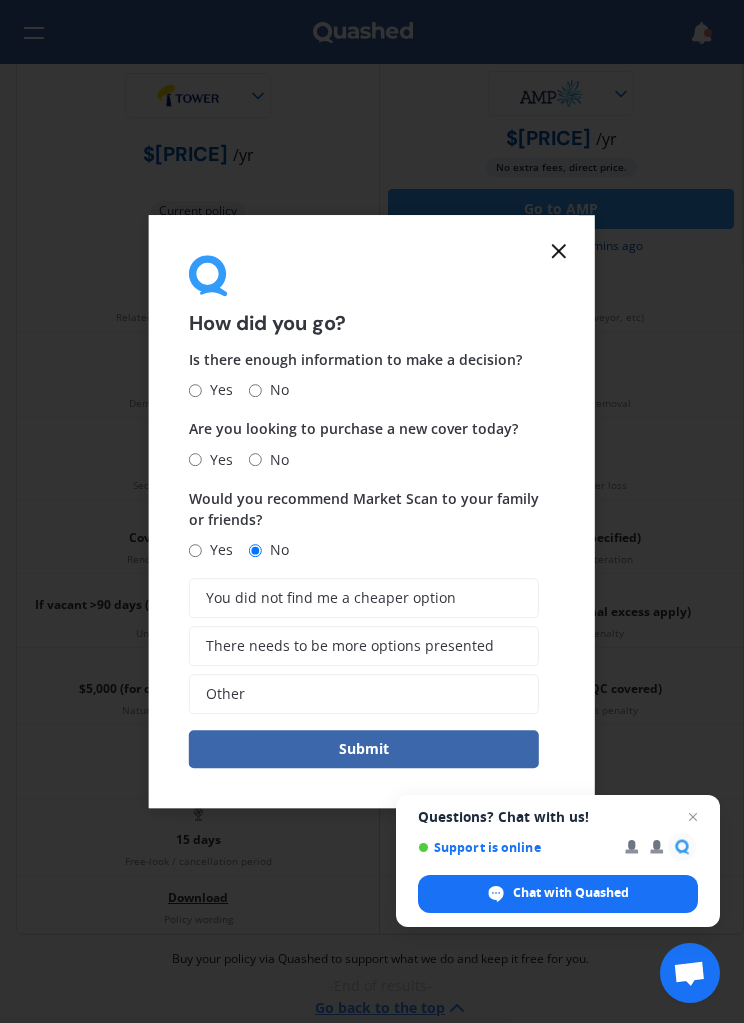 click on "Are you looking to purchase a new cover today?" at bounding box center [353, 429] 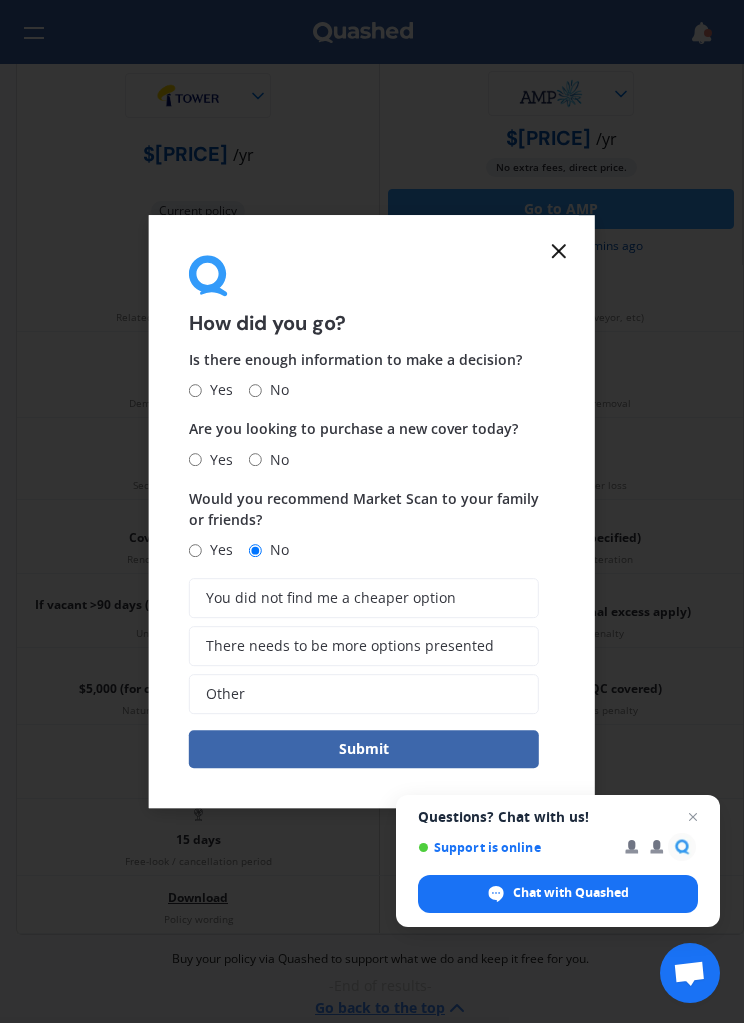 radio on "true" 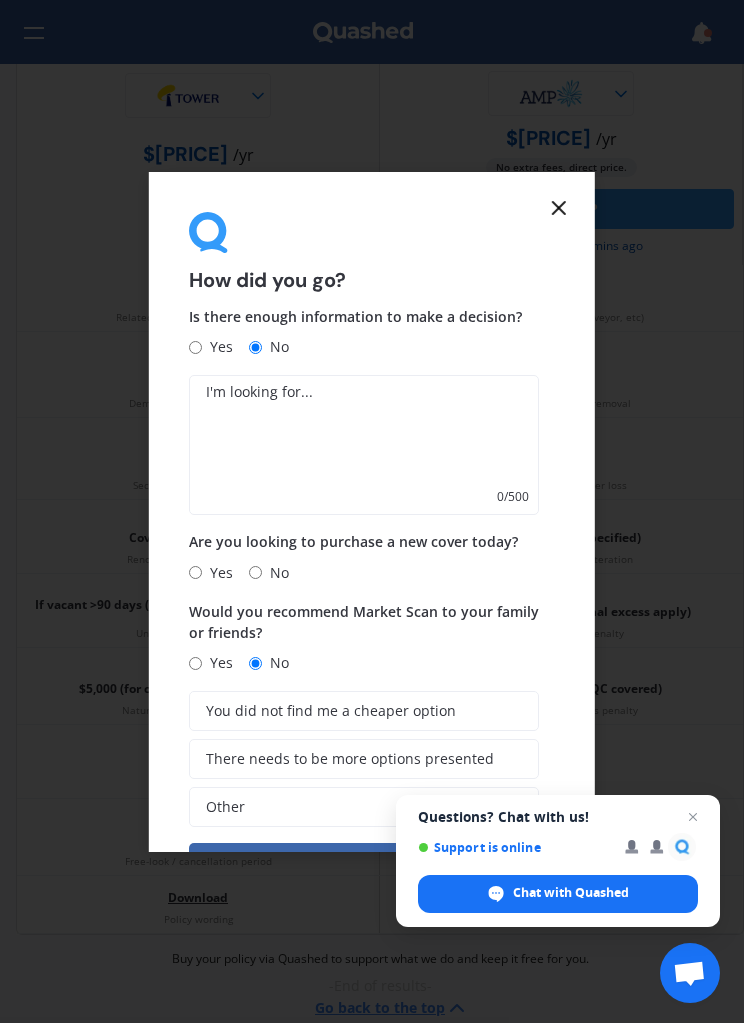 click 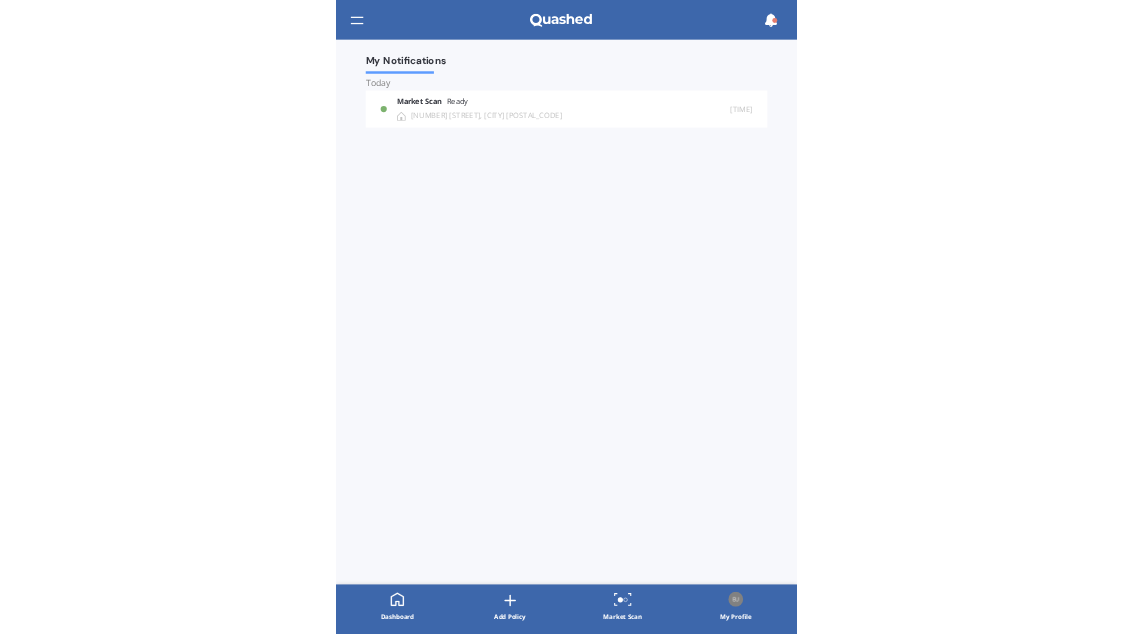 scroll, scrollTop: 0, scrollLeft: 0, axis: both 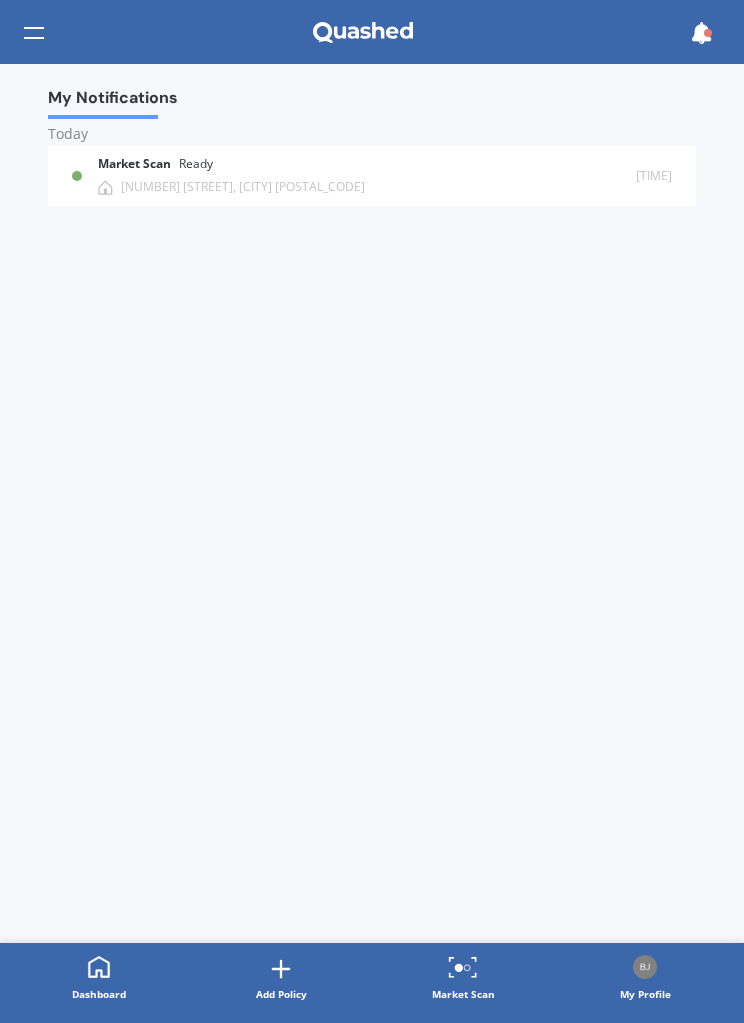 click on "Market Scan Ready" at bounding box center [167, 168] 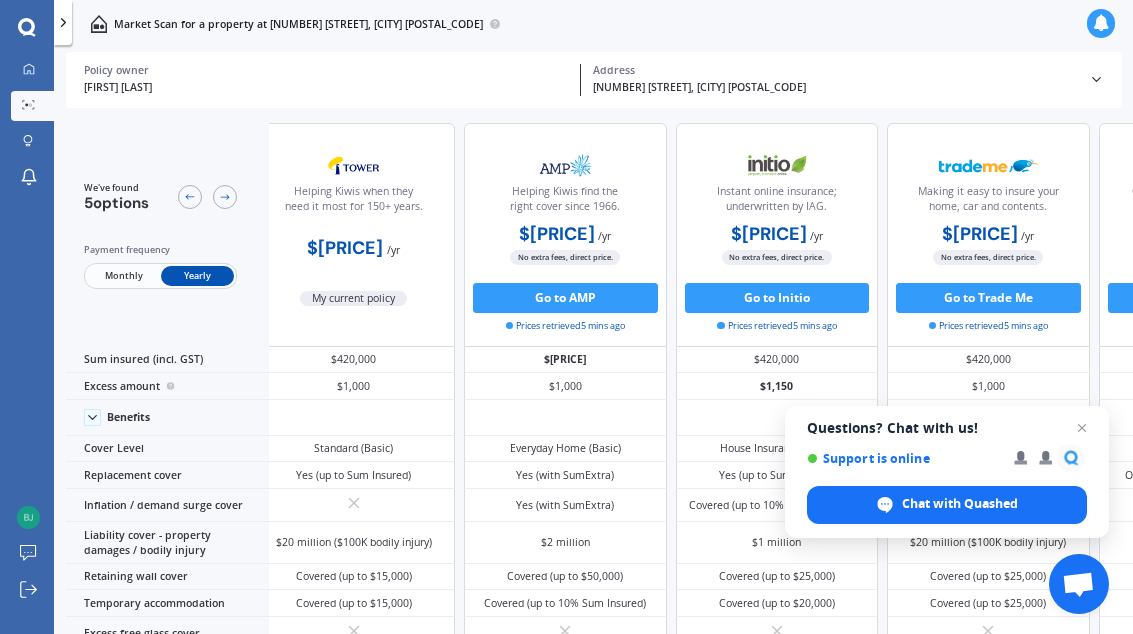 scroll, scrollTop: 0, scrollLeft: 22, axis: horizontal 